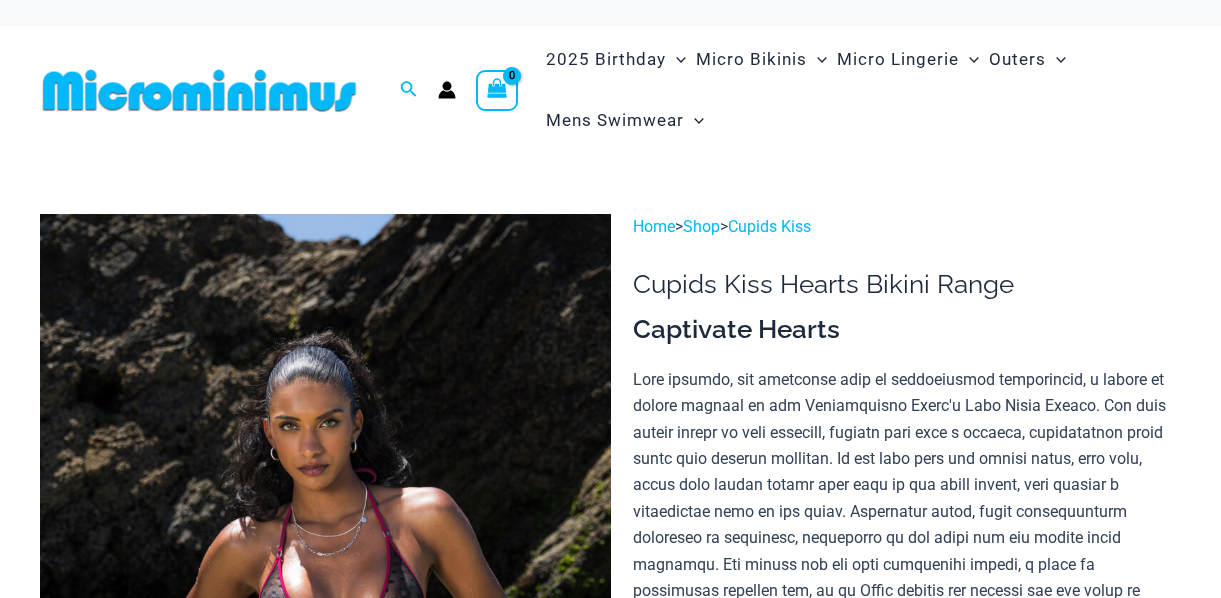scroll, scrollTop: 0, scrollLeft: 0, axis: both 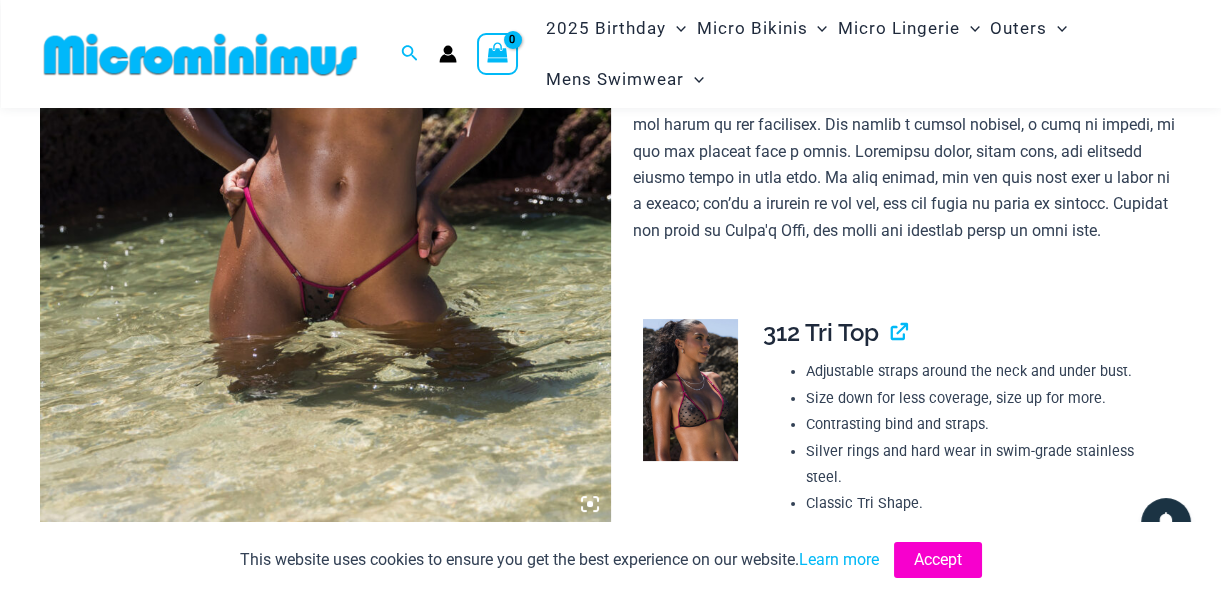 click on "Accept" at bounding box center (938, 560) 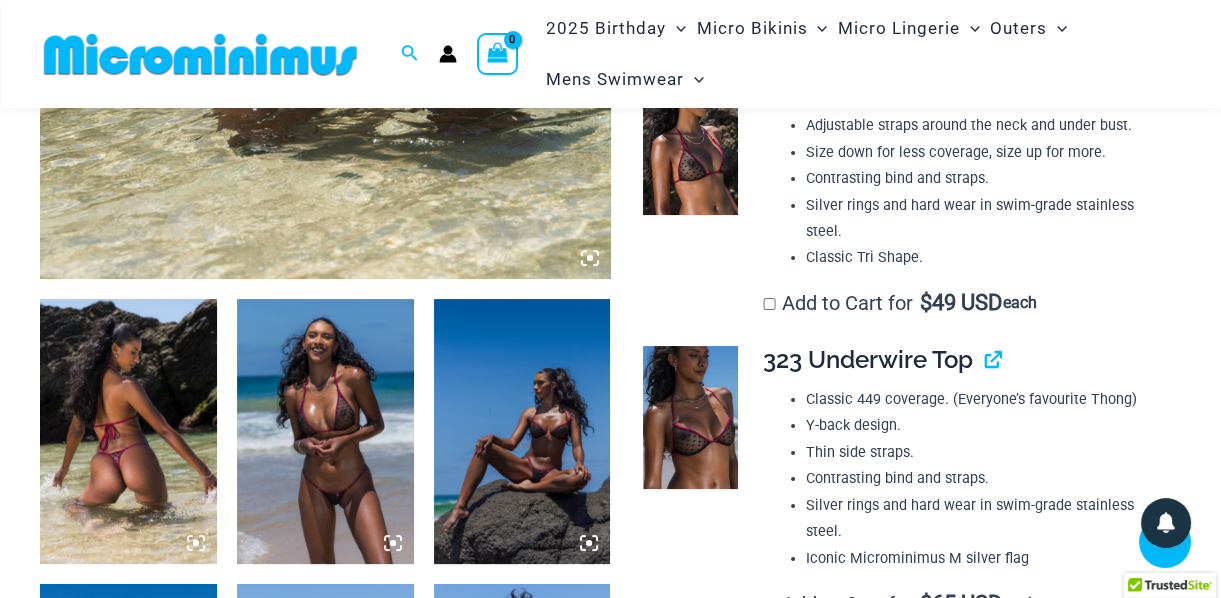 scroll, scrollTop: 798, scrollLeft: 0, axis: vertical 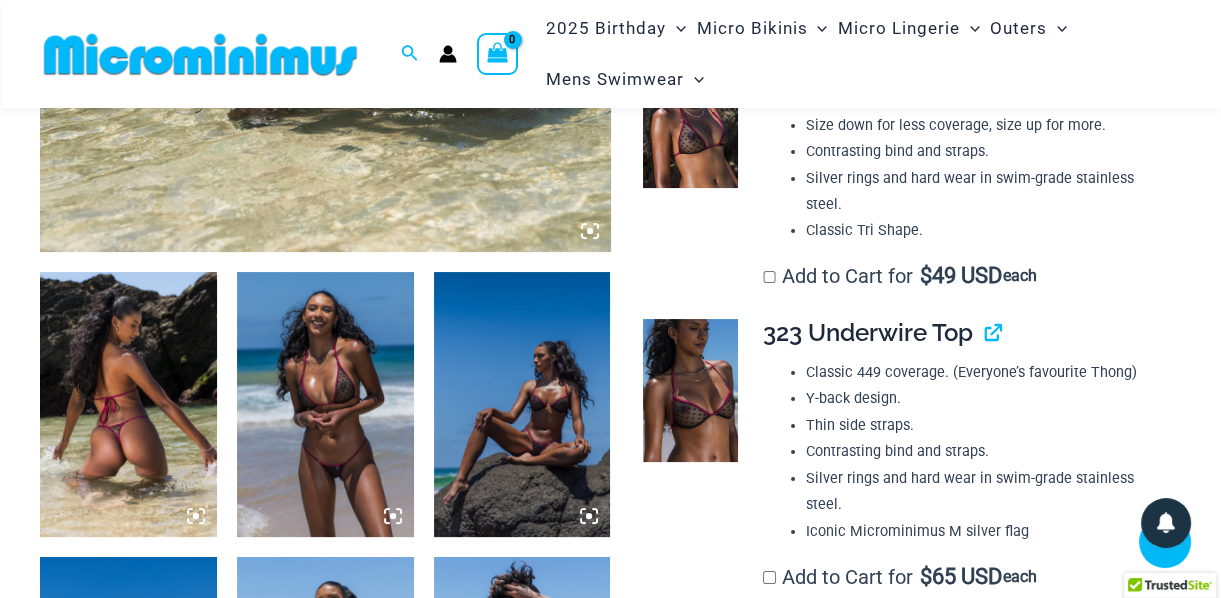 click at bounding box center (128, 404) 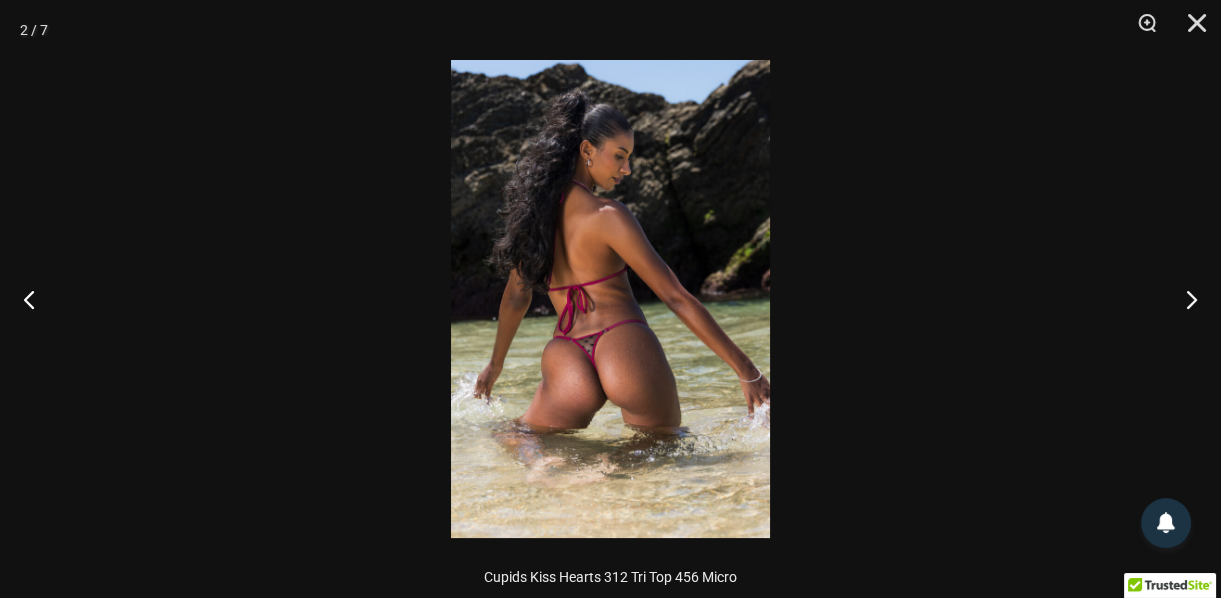 click at bounding box center [610, 299] 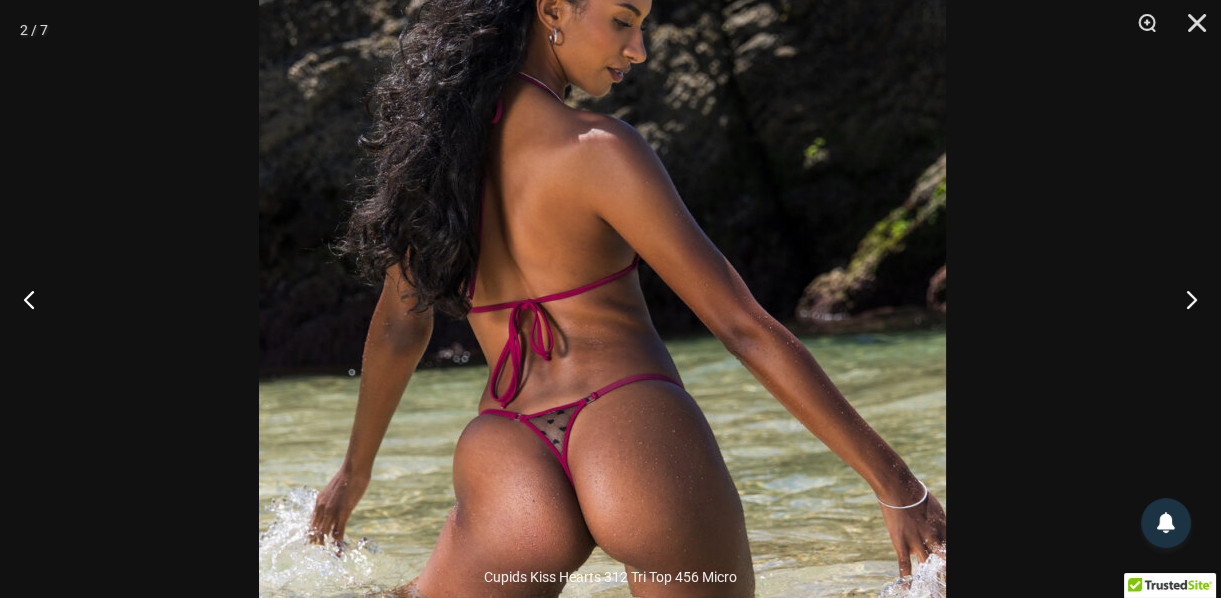 click at bounding box center (602, 330) 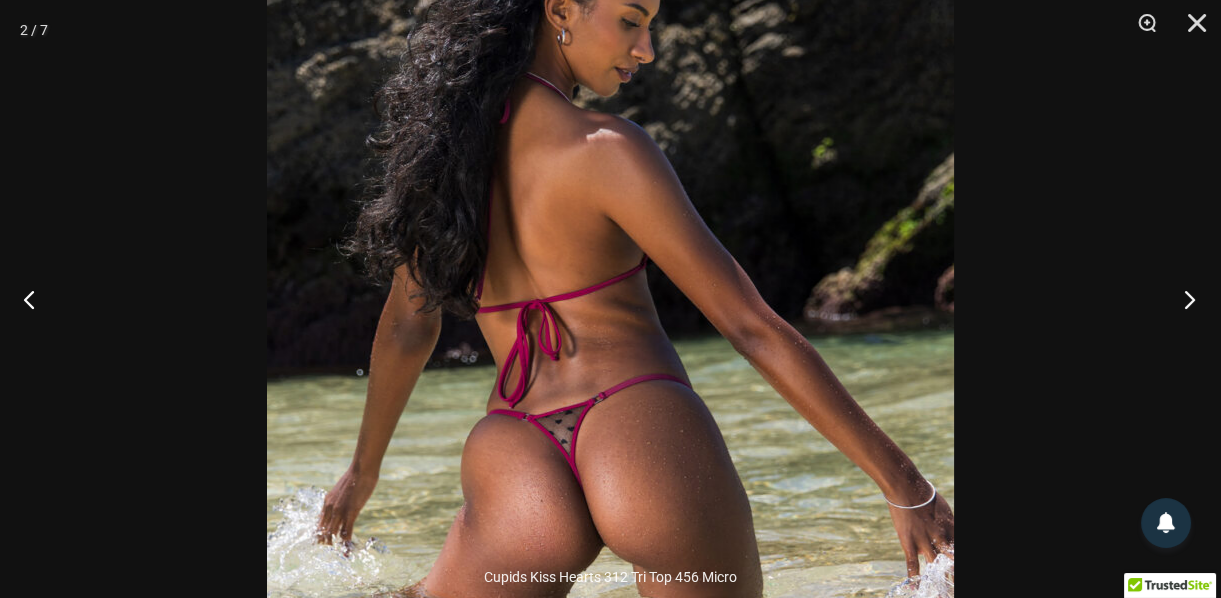 click at bounding box center [1183, 299] 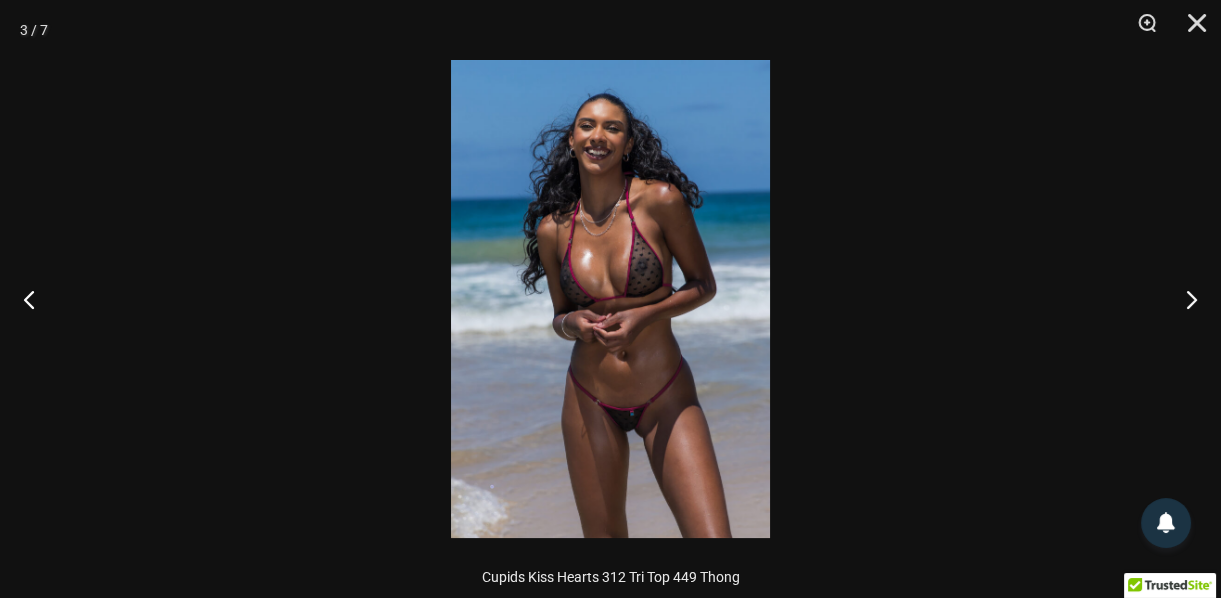 click at bounding box center (610, 299) 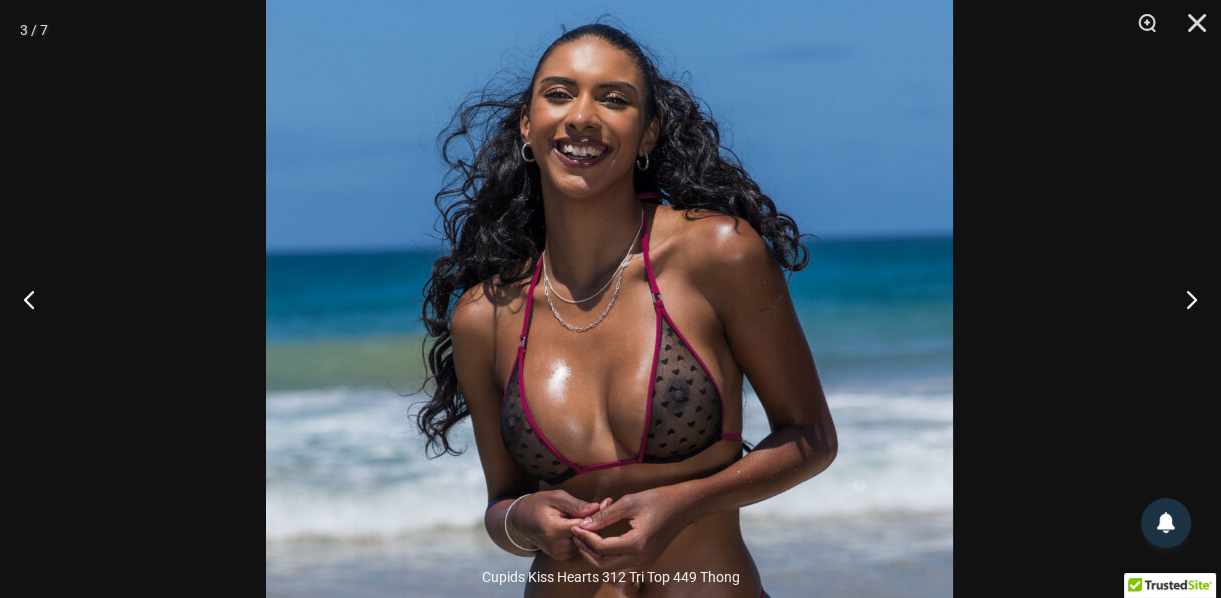 click at bounding box center (609, 467) 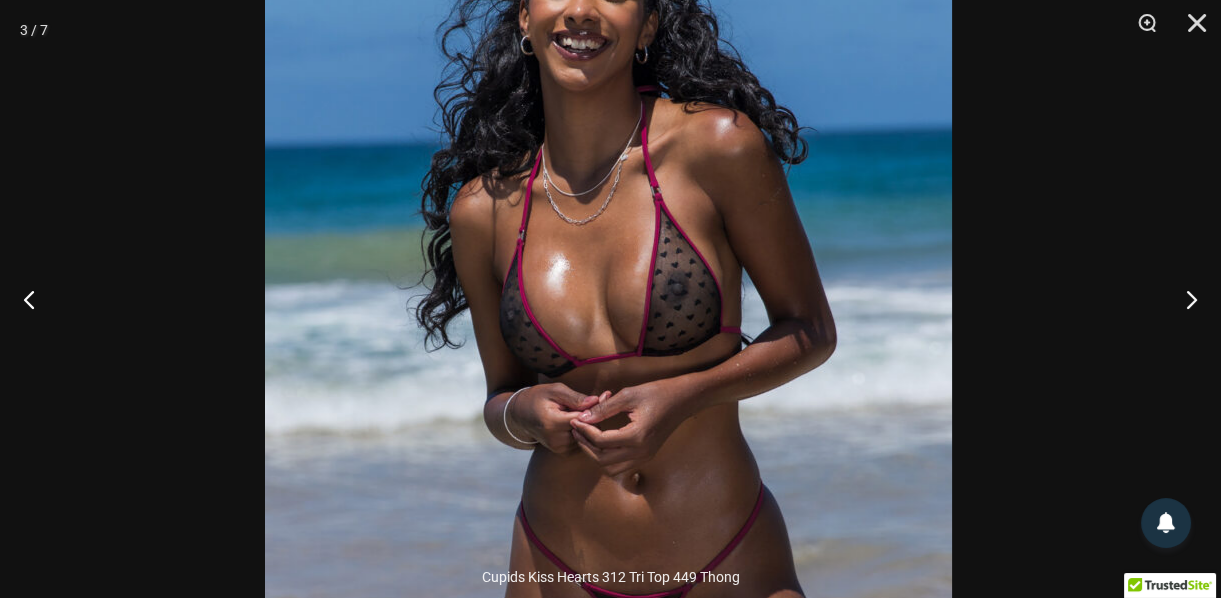 click at bounding box center (608, 360) 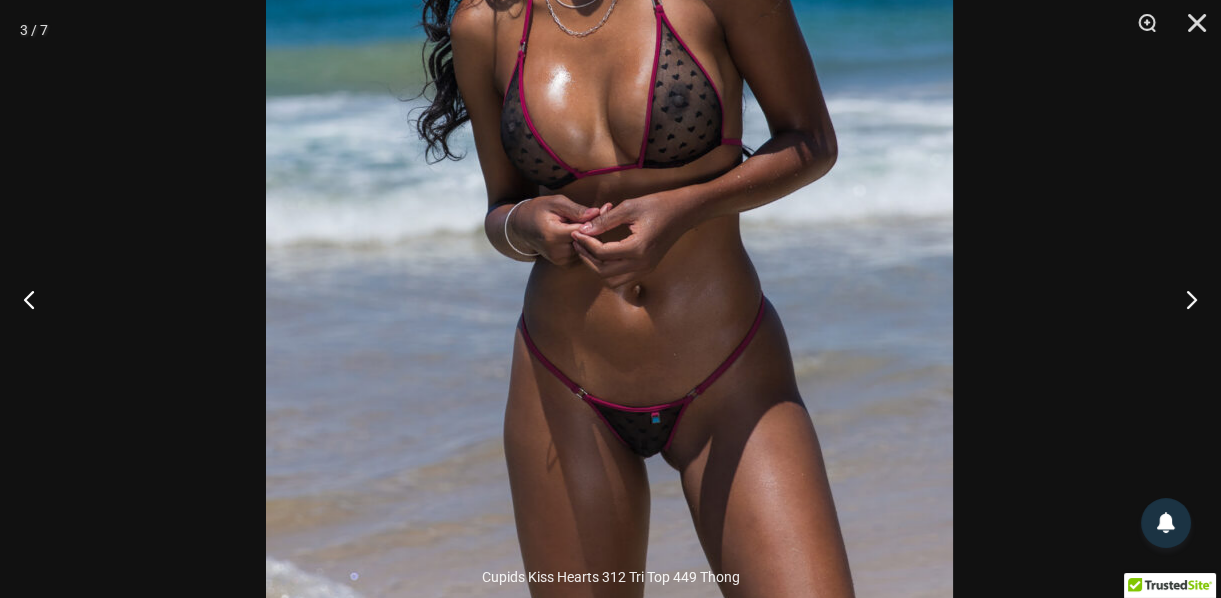 click at bounding box center (609, 172) 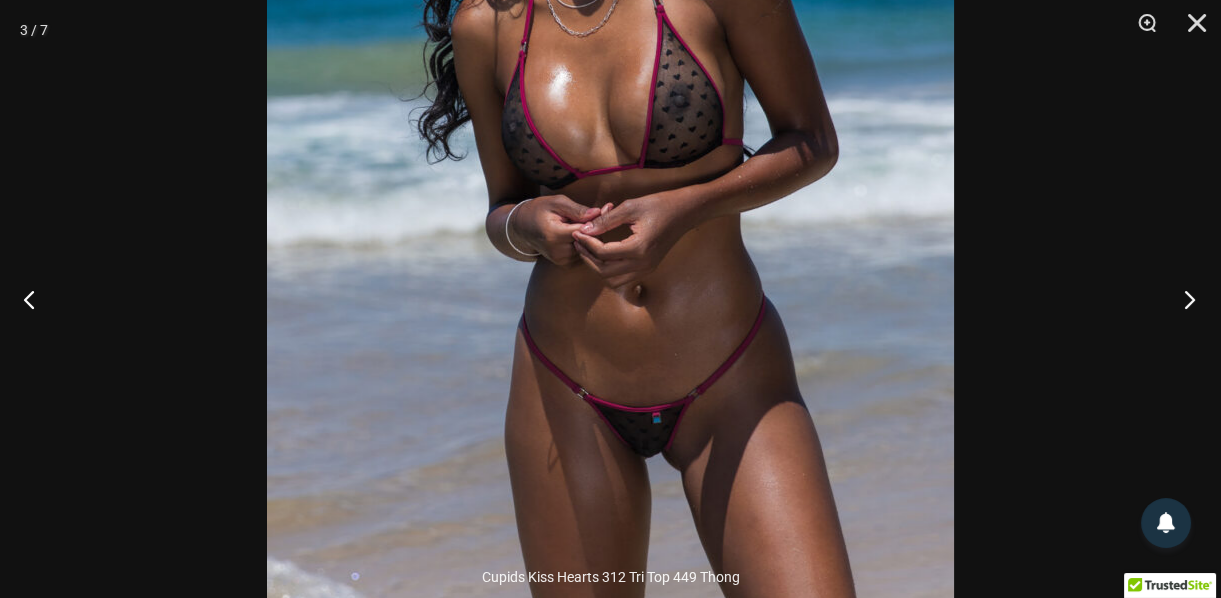 click at bounding box center (1183, 299) 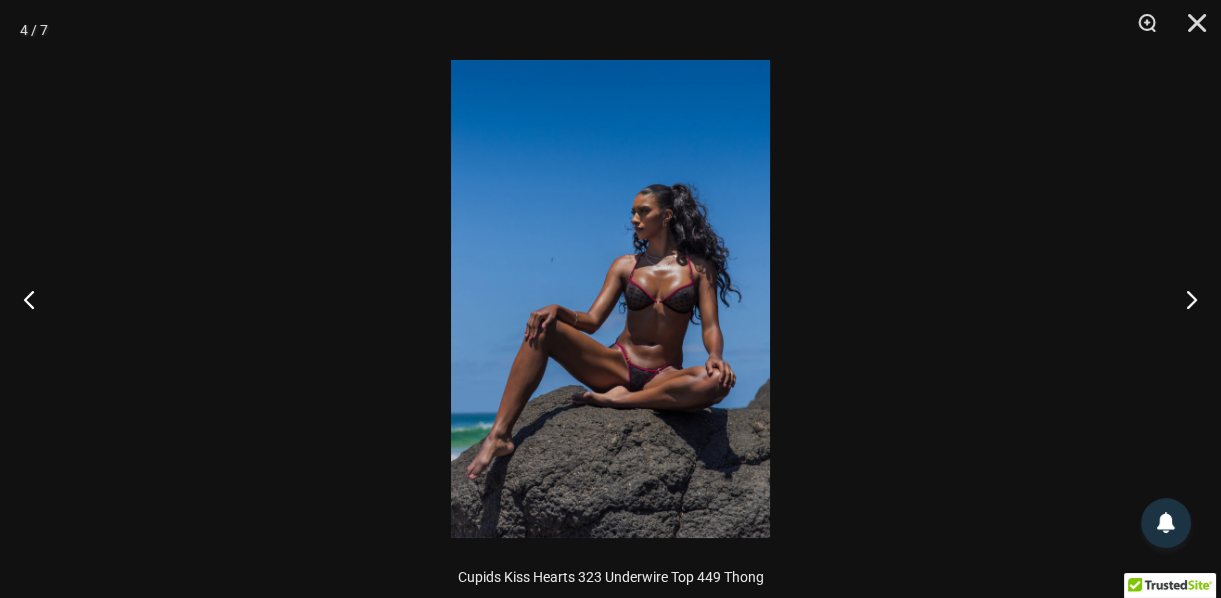 click at bounding box center [610, 299] 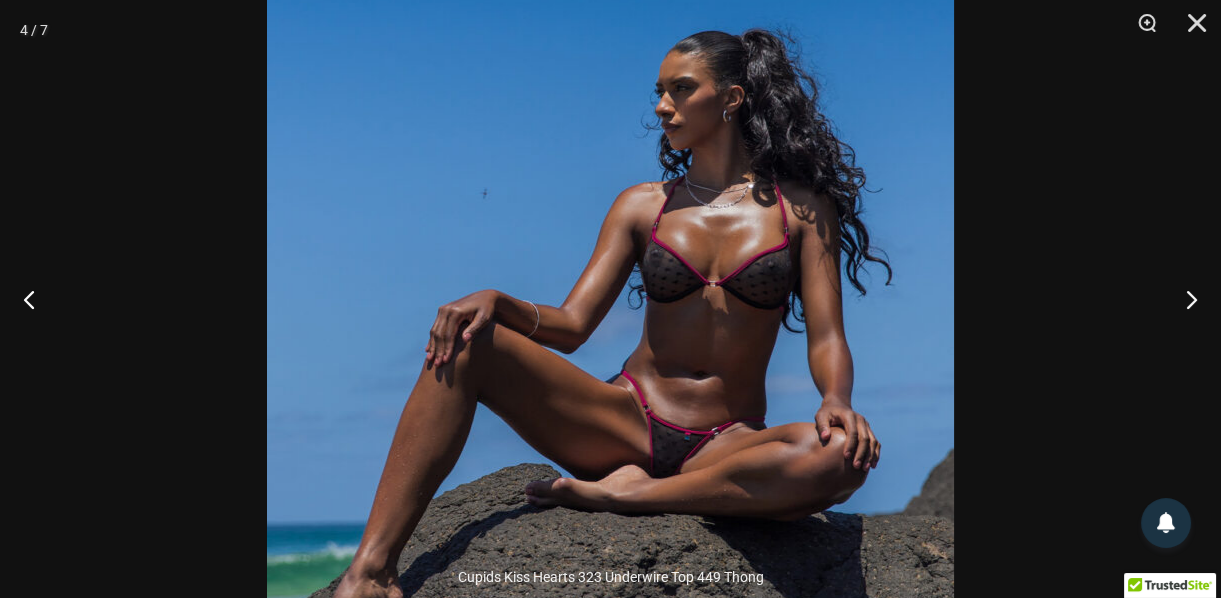 click at bounding box center [610, 278] 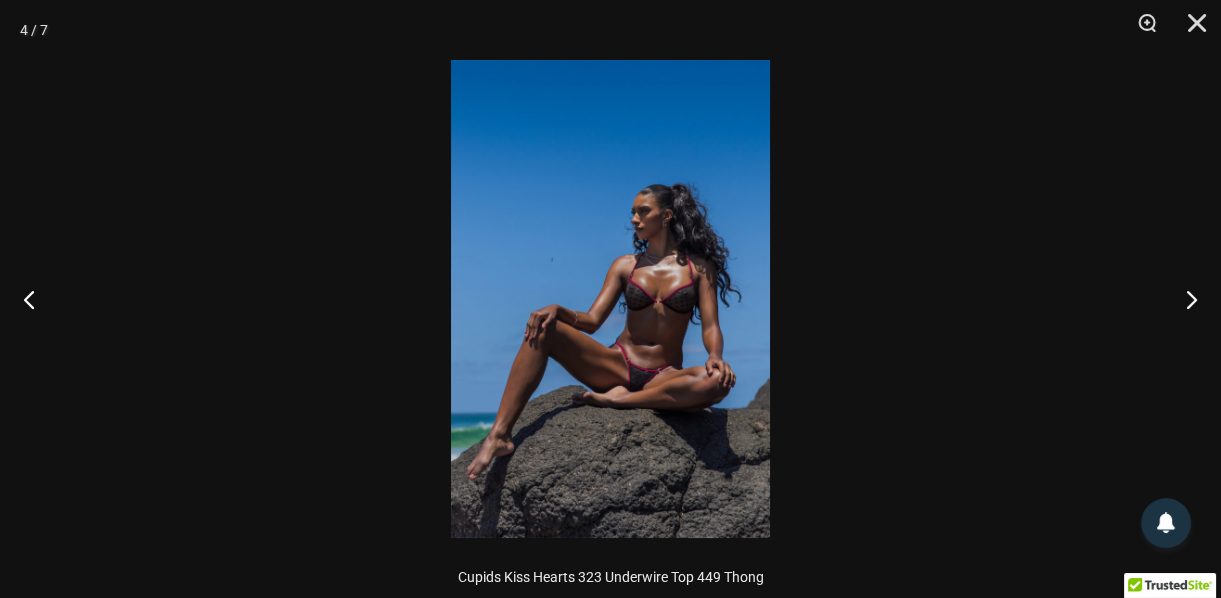 click at bounding box center (610, 299) 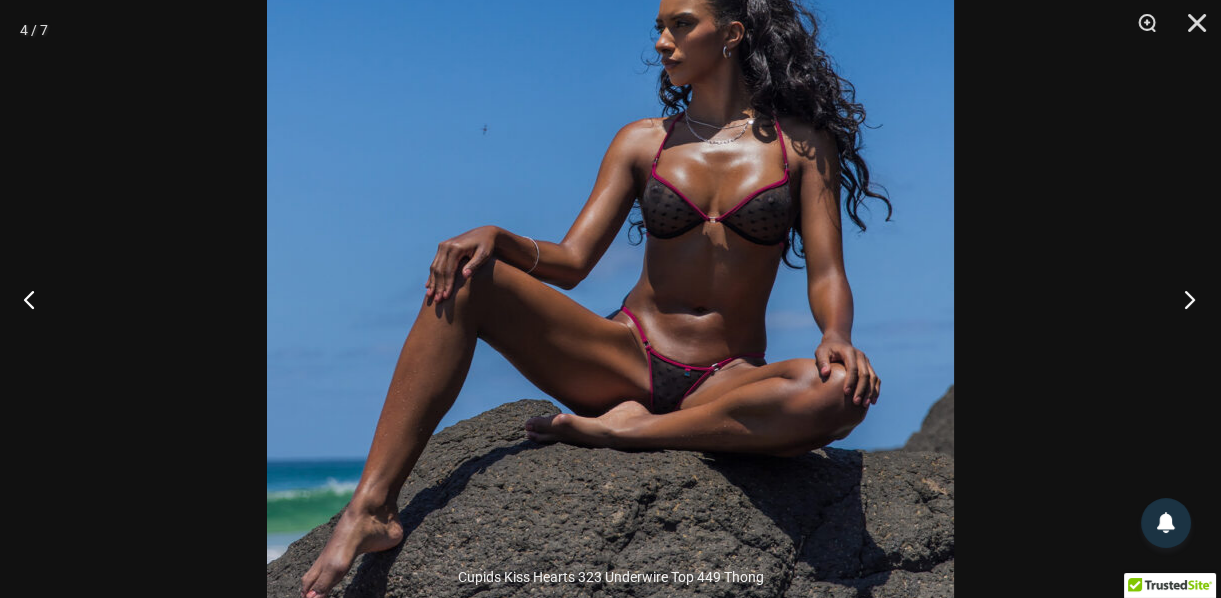 click at bounding box center [1183, 299] 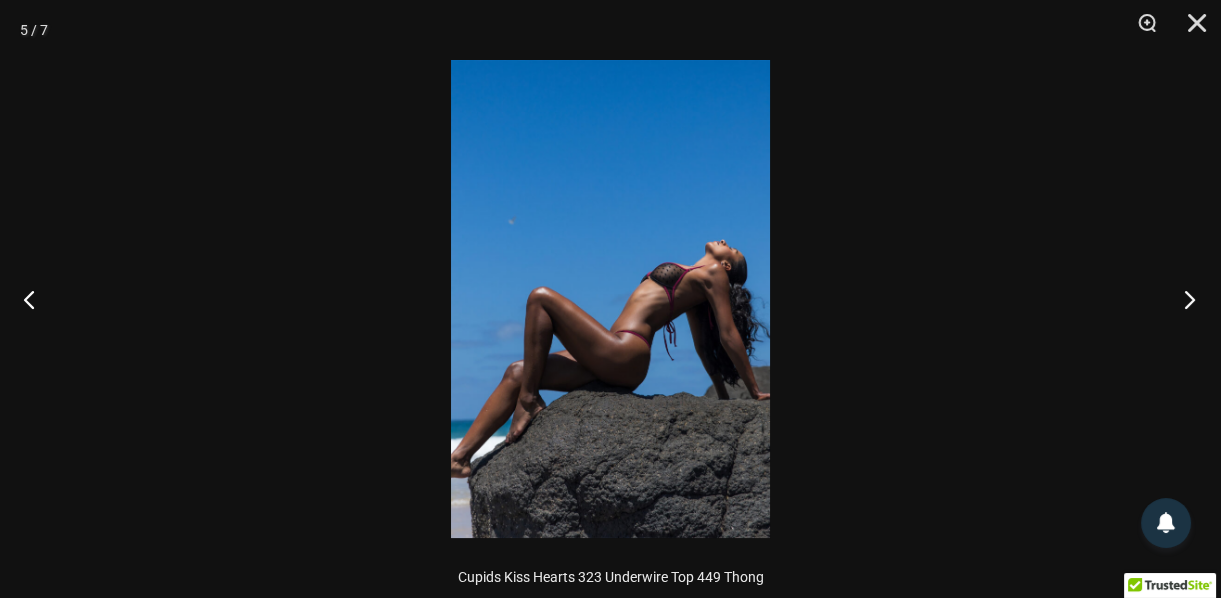 click at bounding box center [1183, 299] 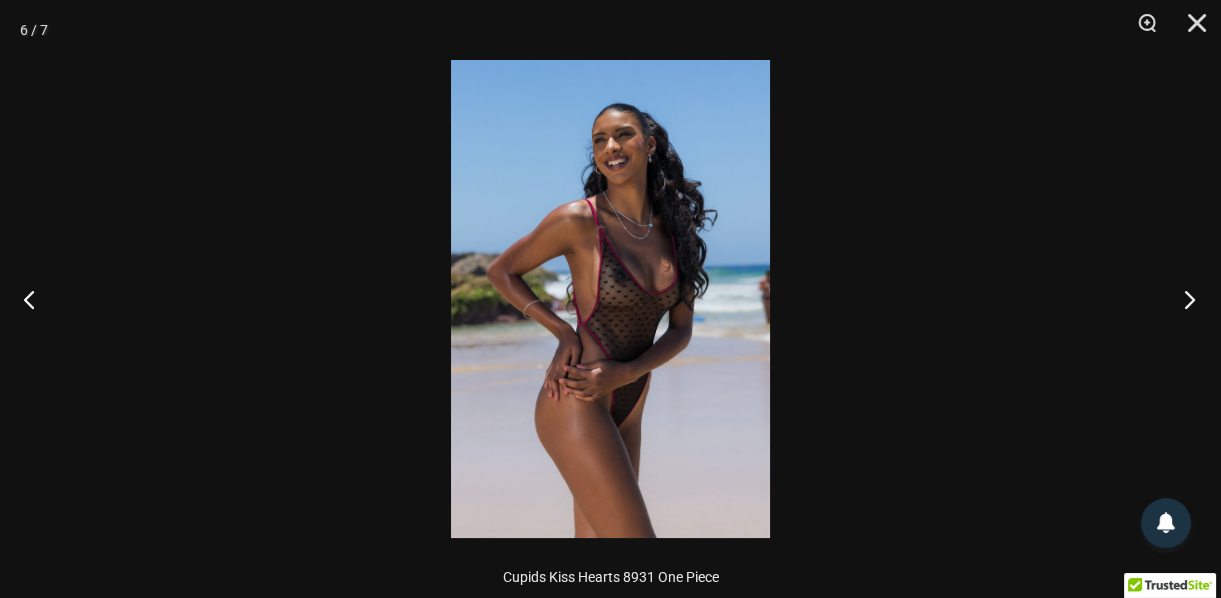 click at bounding box center (1183, 299) 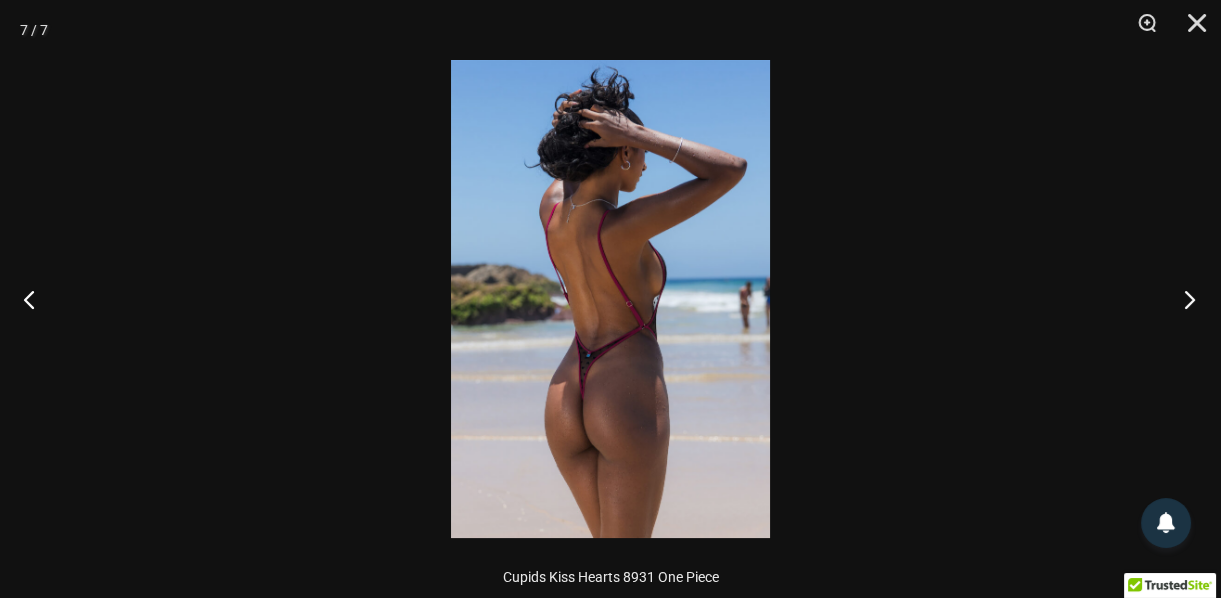 click at bounding box center (1183, 299) 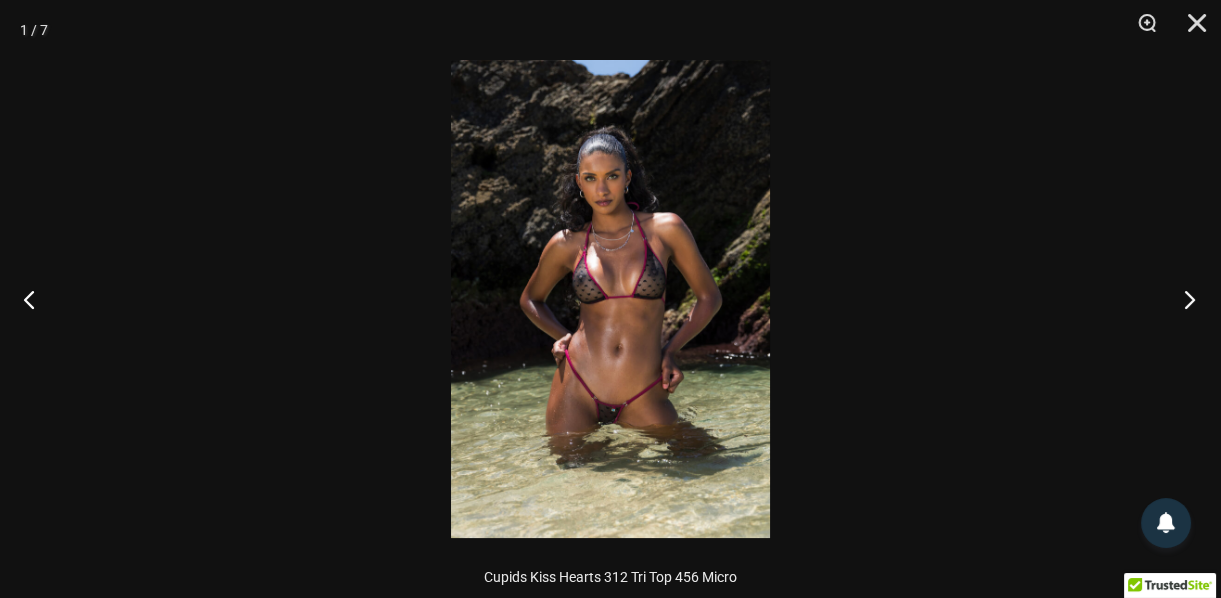 click at bounding box center [1183, 299] 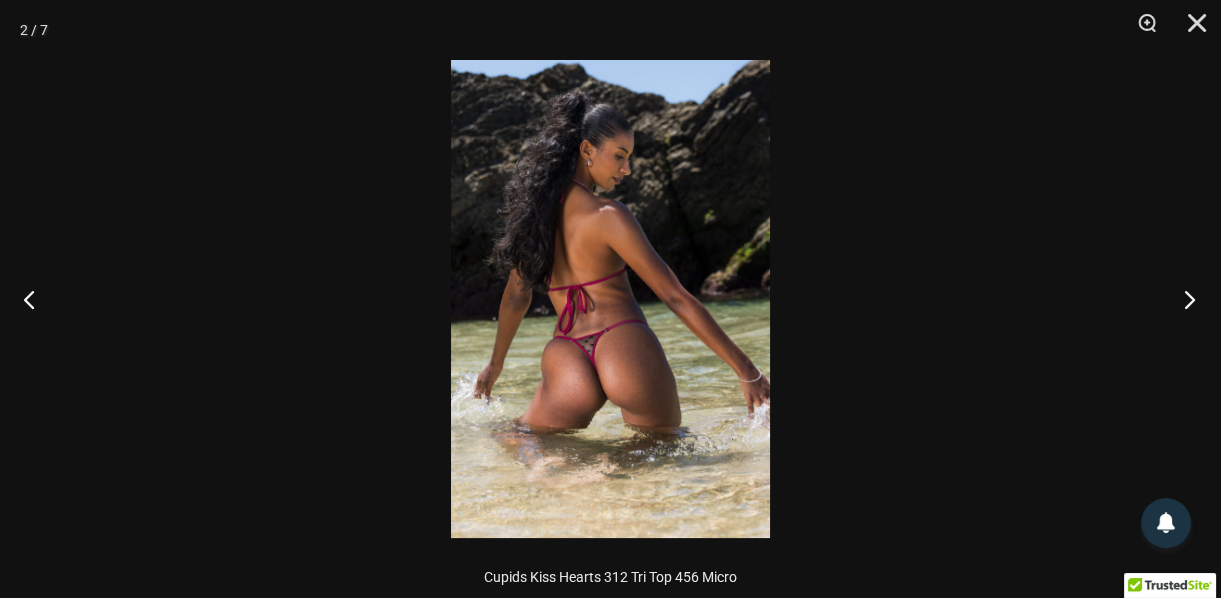 click at bounding box center [1183, 299] 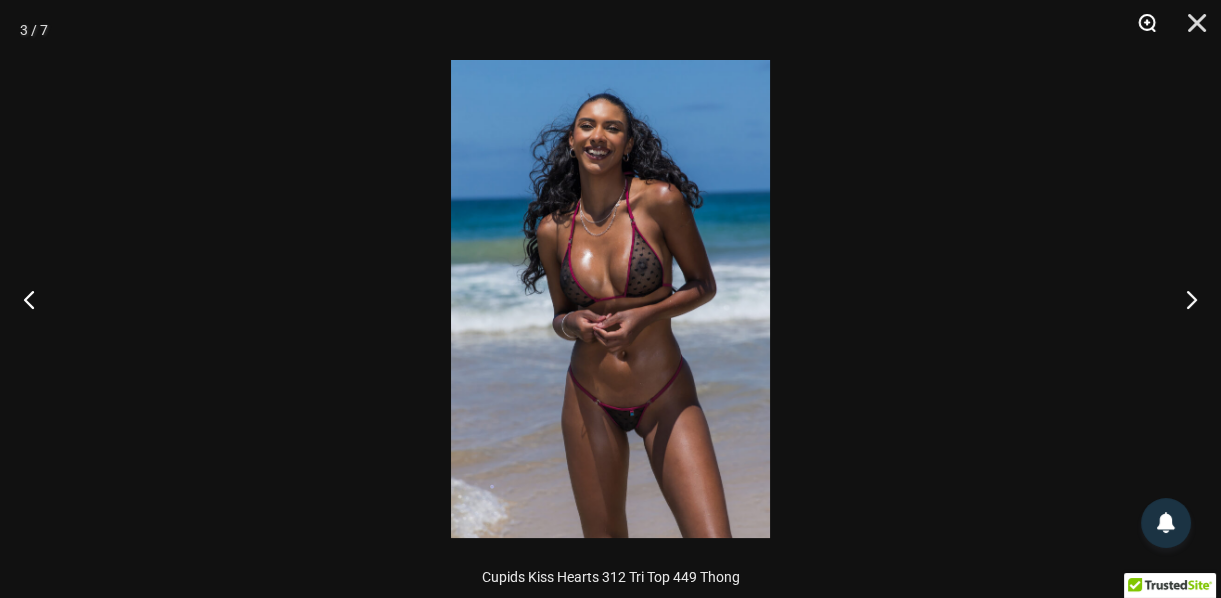click at bounding box center [1140, 30] 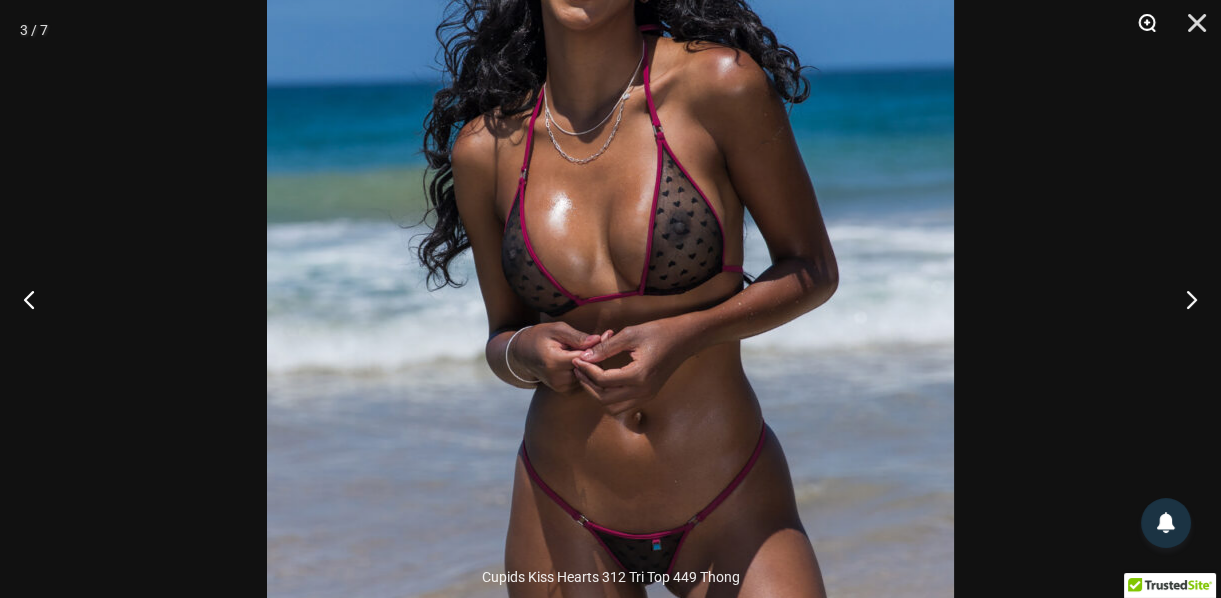 click at bounding box center (1140, 30) 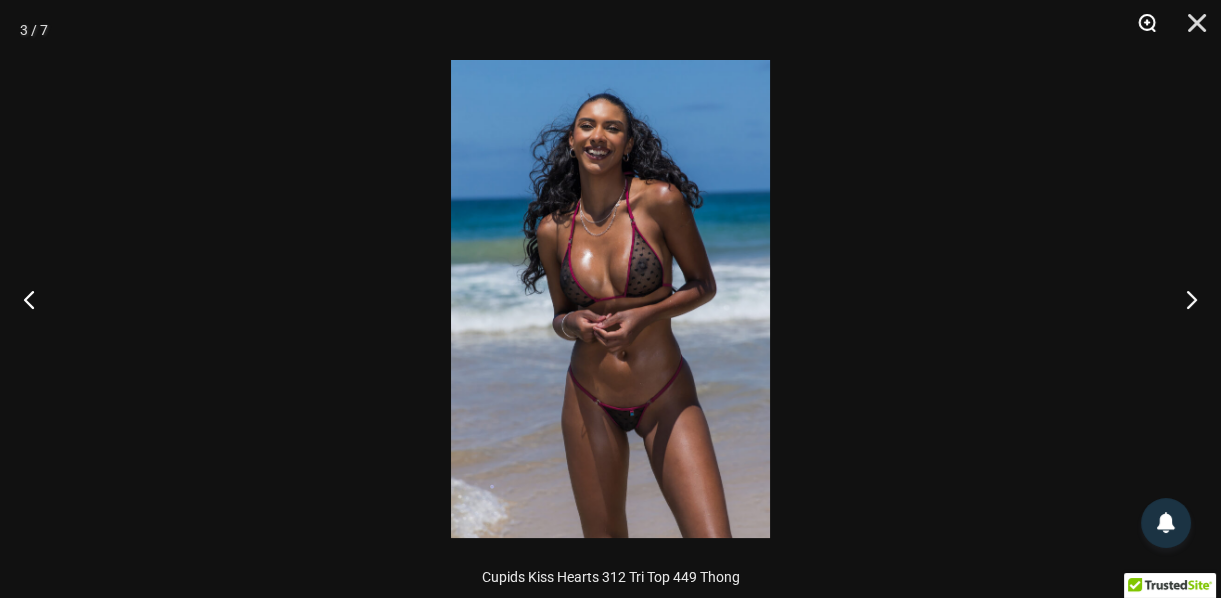 click at bounding box center [1140, 30] 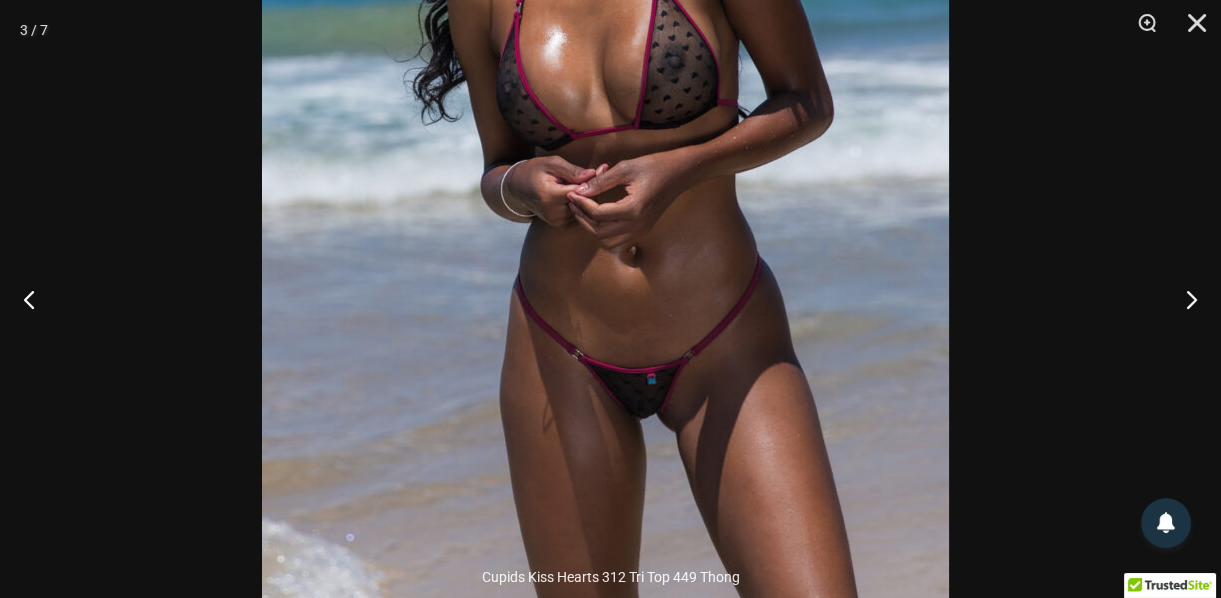 click at bounding box center [605, 133] 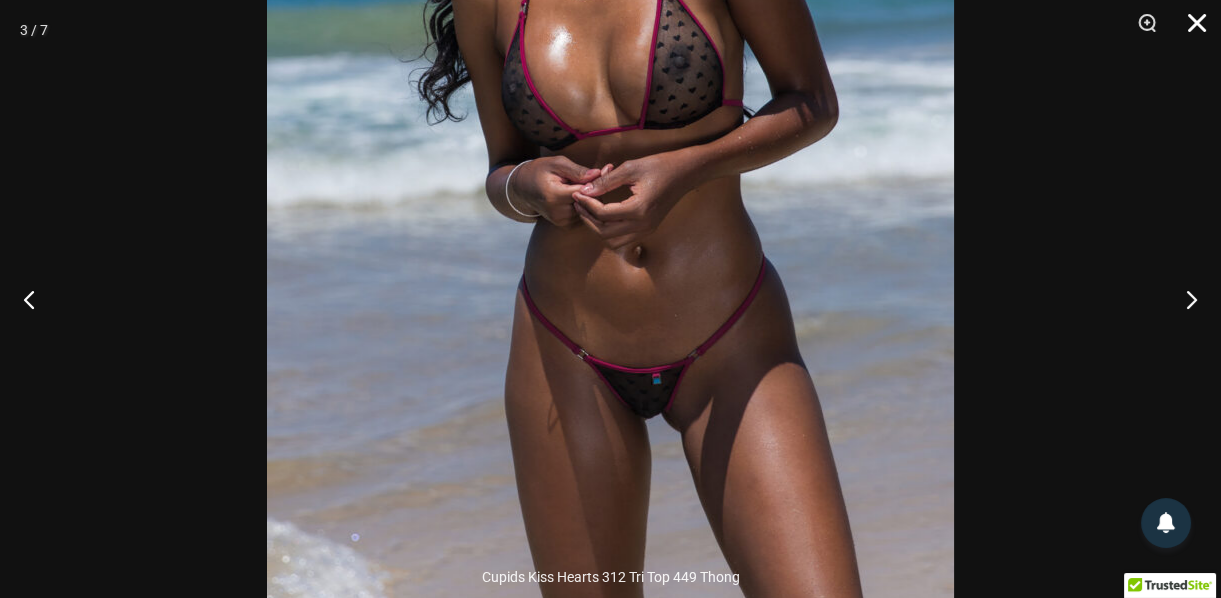 click at bounding box center [1190, 30] 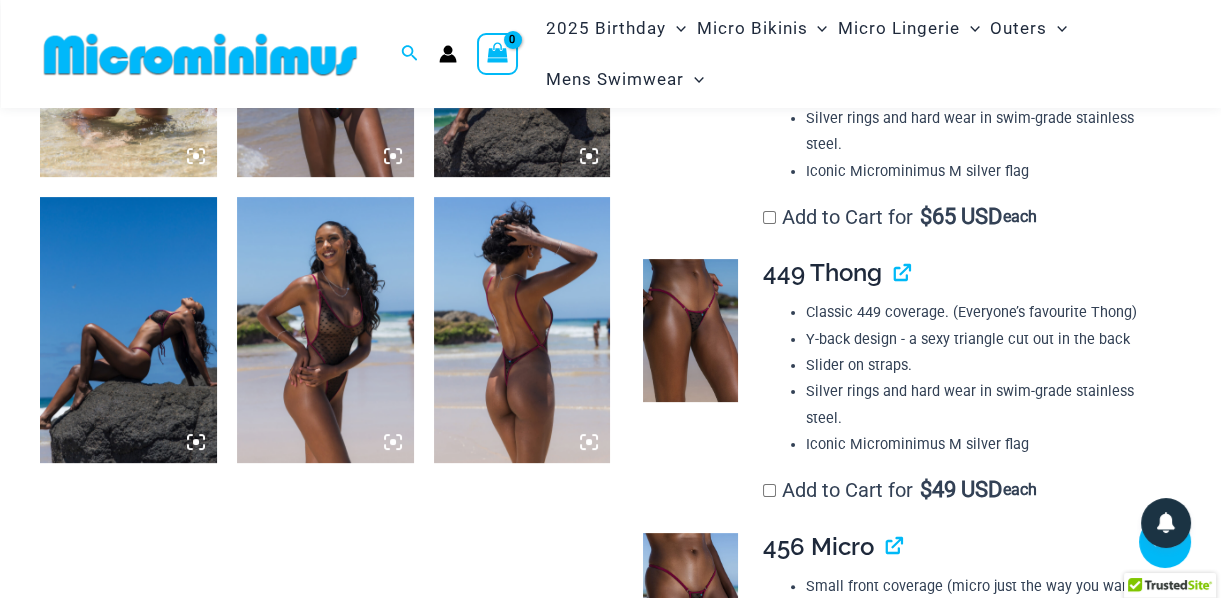 scroll, scrollTop: 1161, scrollLeft: 0, axis: vertical 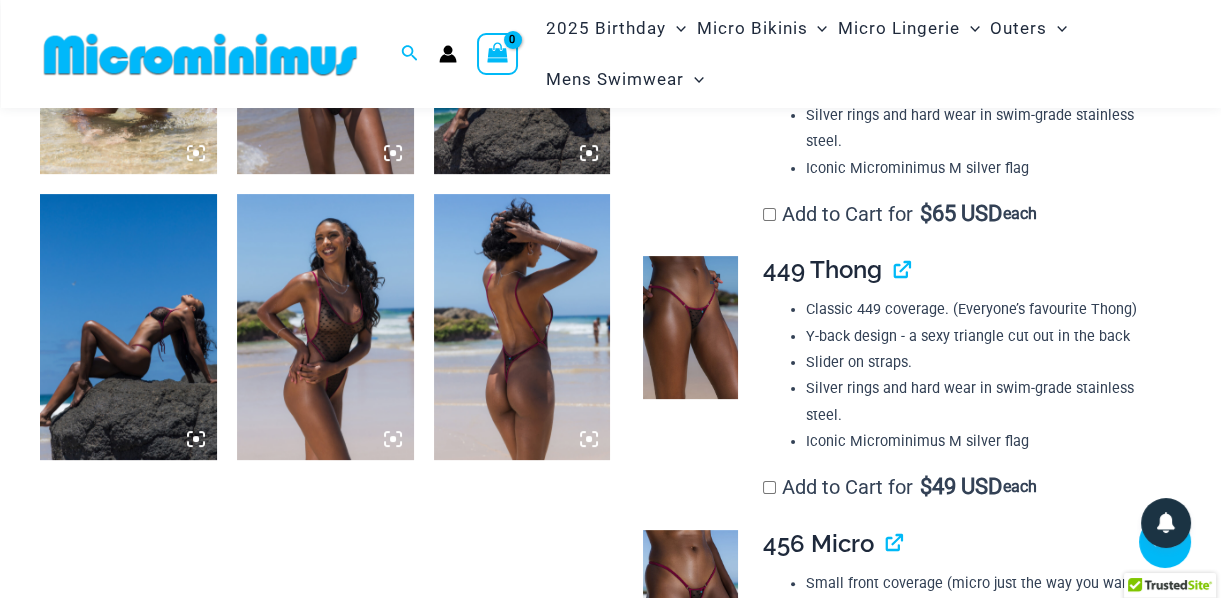 click at bounding box center [690, 327] 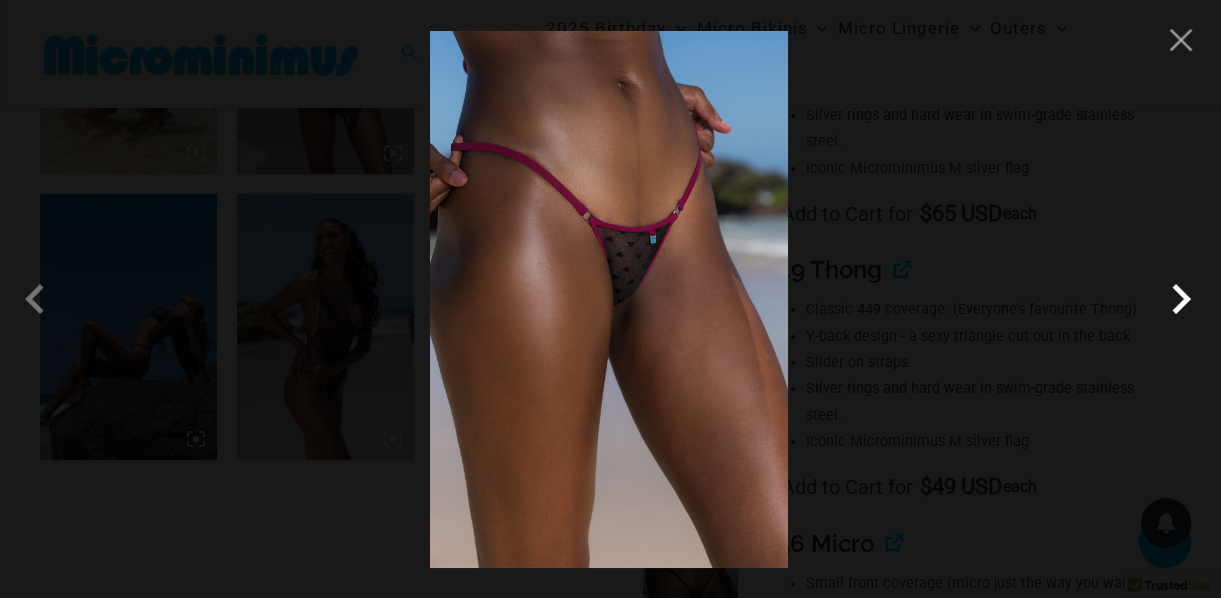 click at bounding box center [1181, 299] 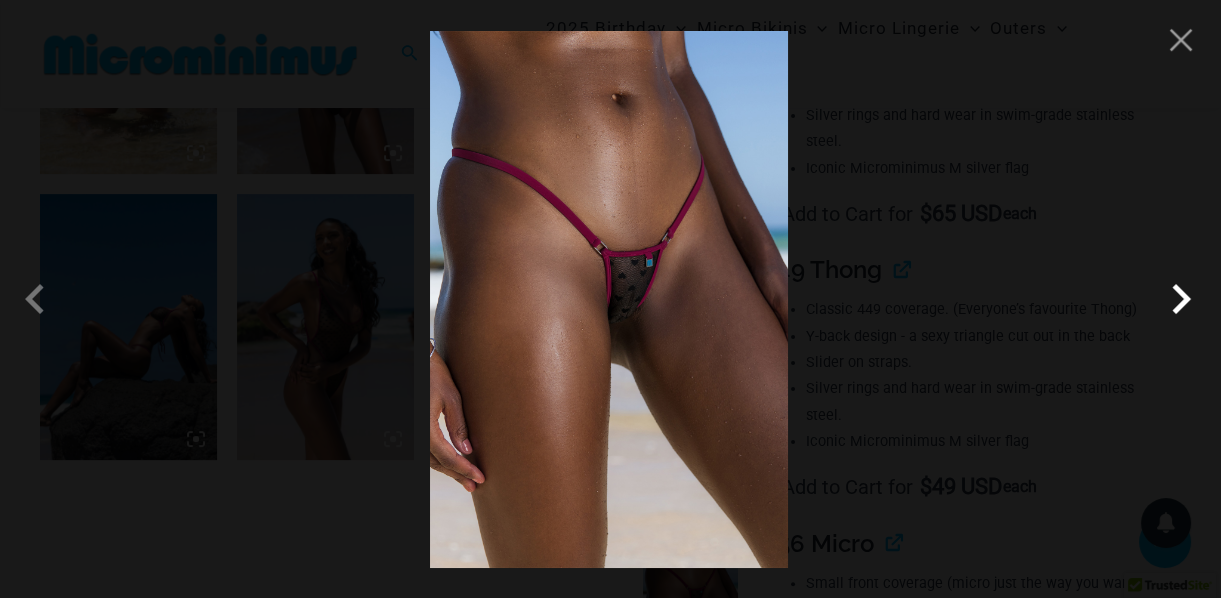 click at bounding box center (1181, 299) 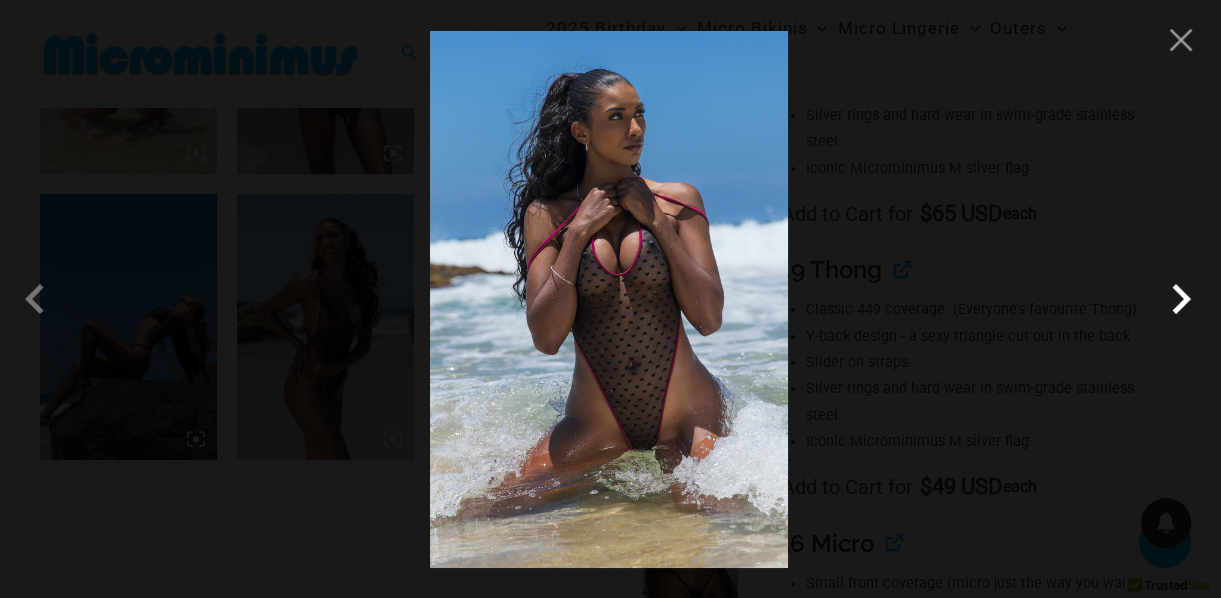 click at bounding box center [1181, 299] 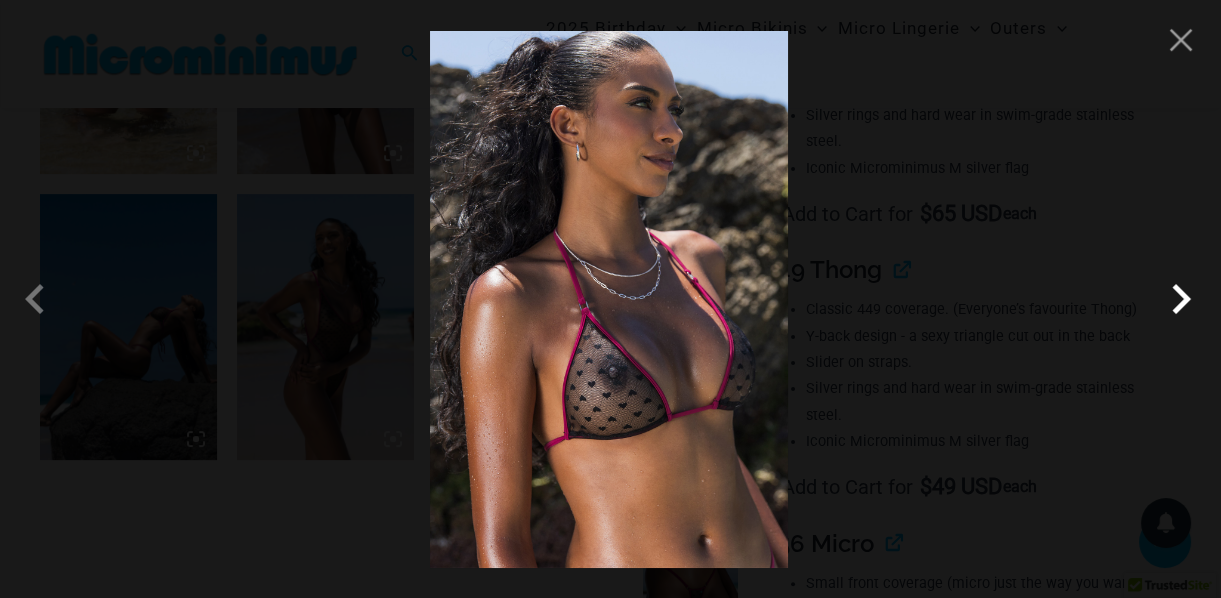 click at bounding box center (1181, 299) 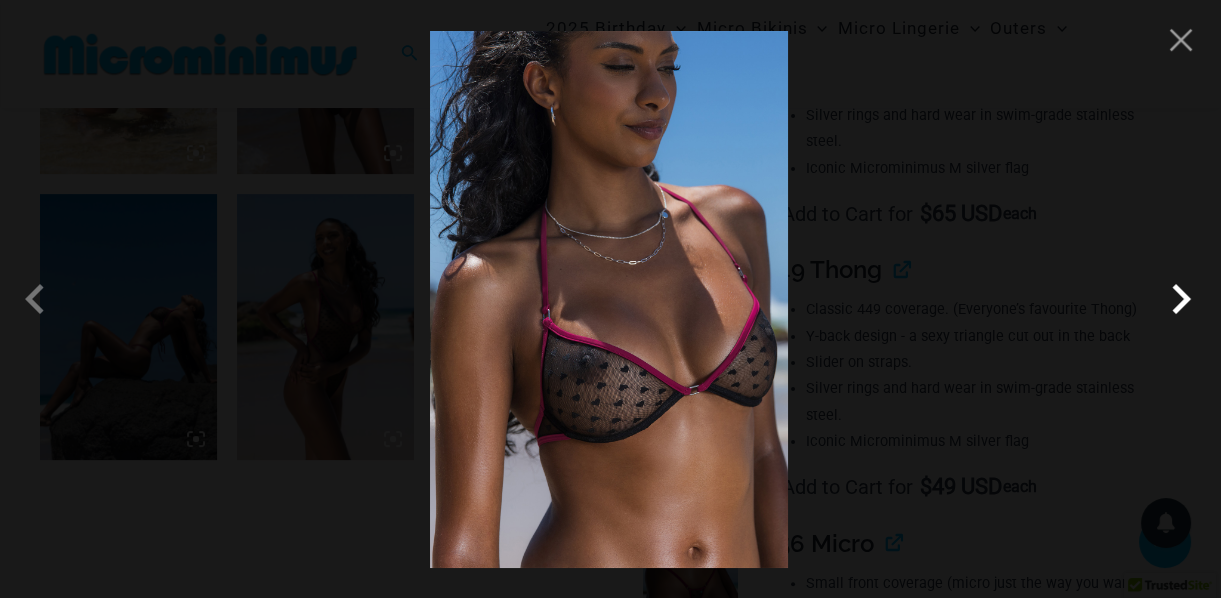 click at bounding box center [1181, 299] 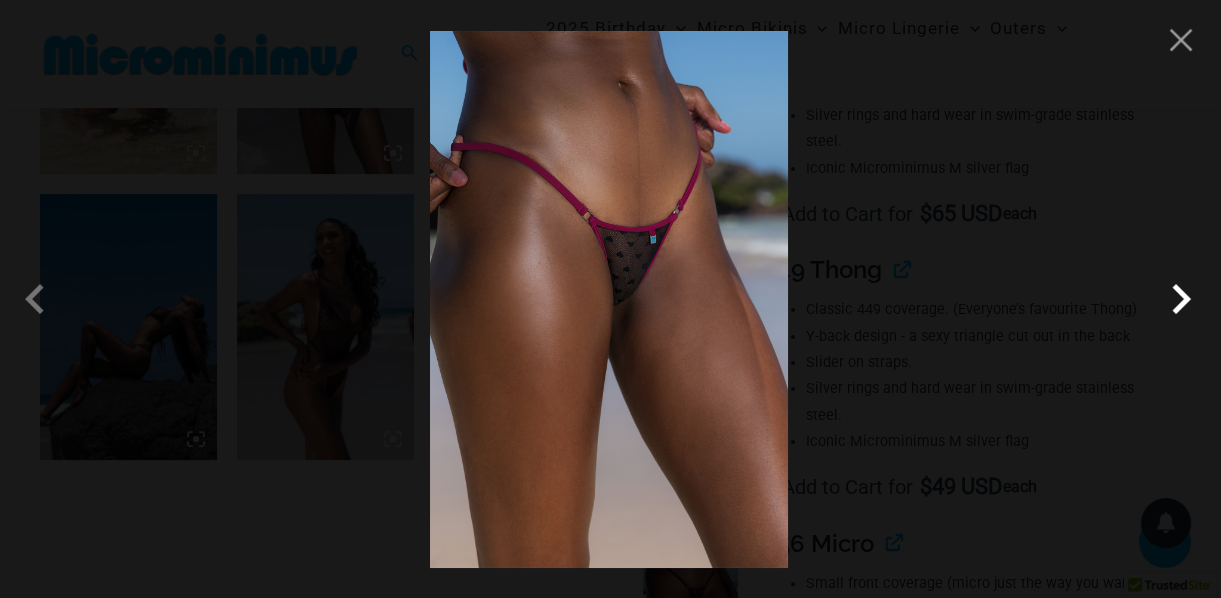 click at bounding box center [1181, 299] 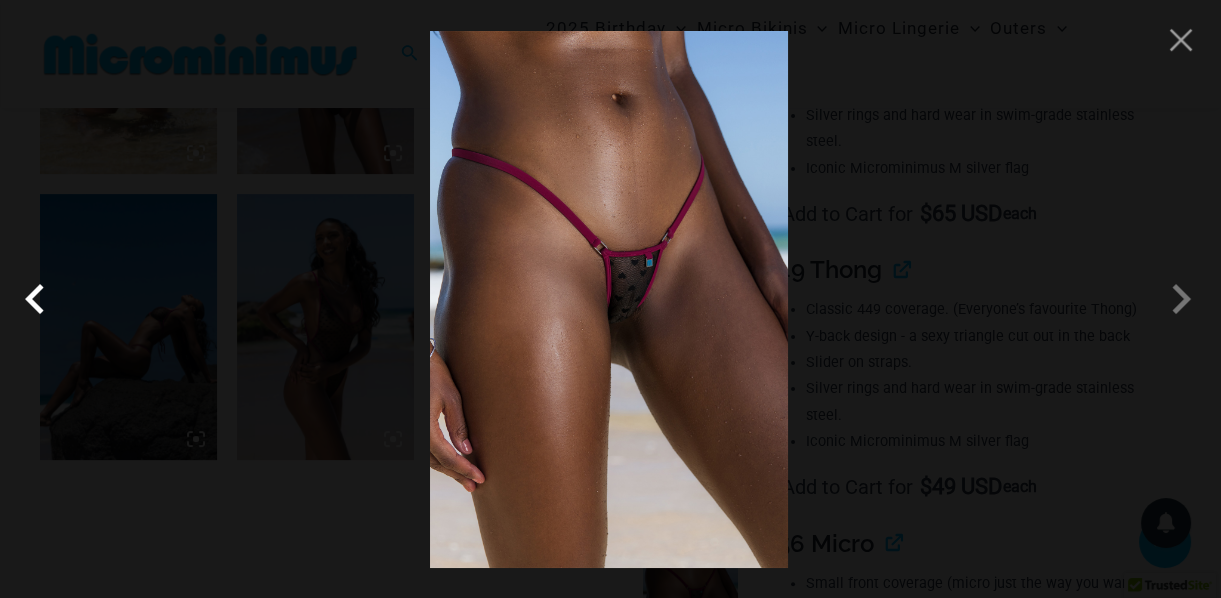 click at bounding box center [40, 299] 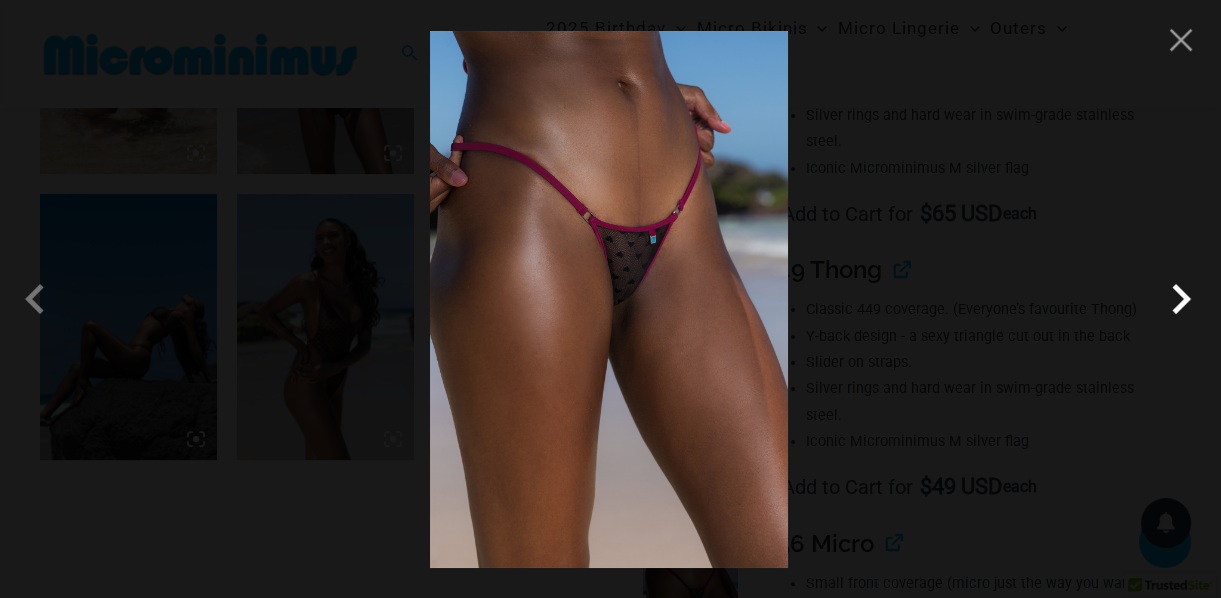click at bounding box center (1181, 299) 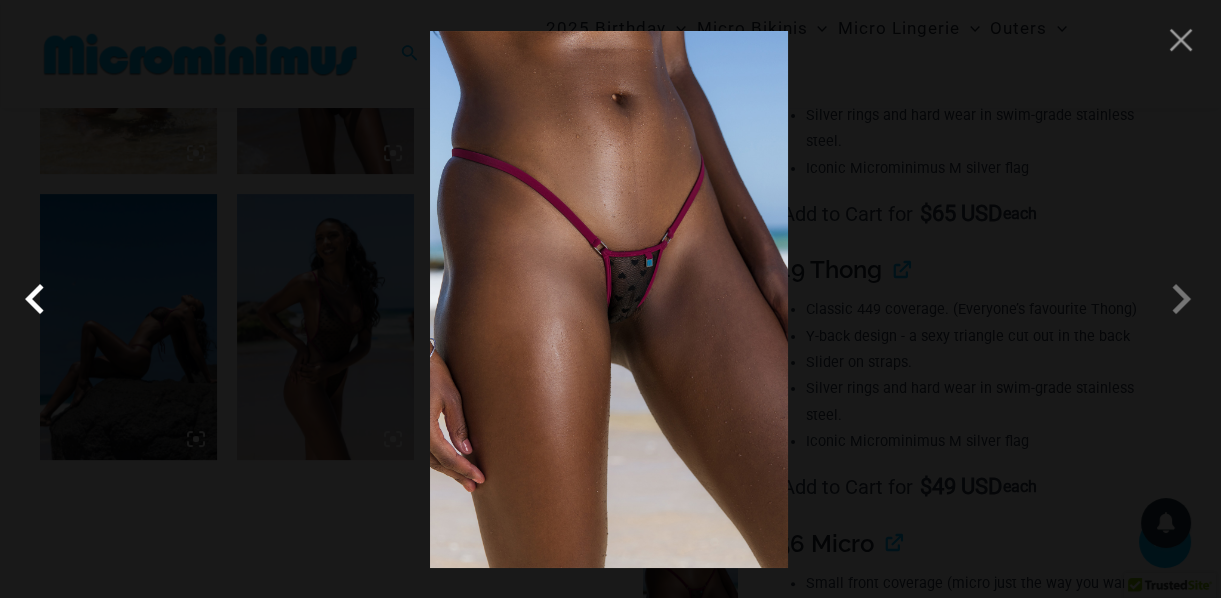 click at bounding box center [40, 299] 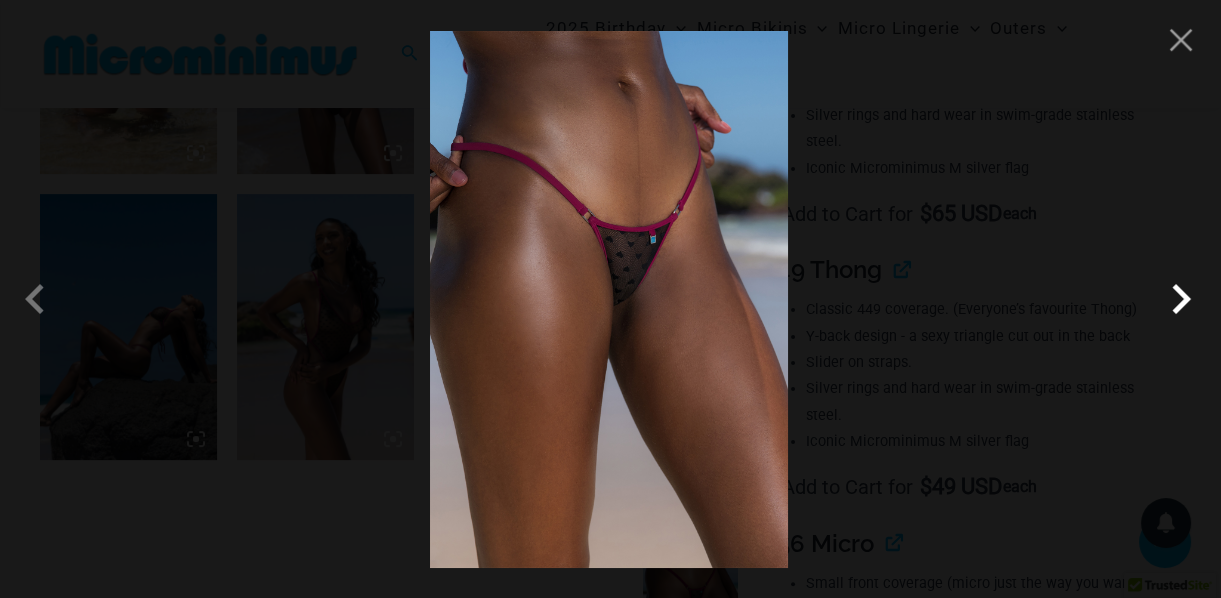 click at bounding box center [1181, 299] 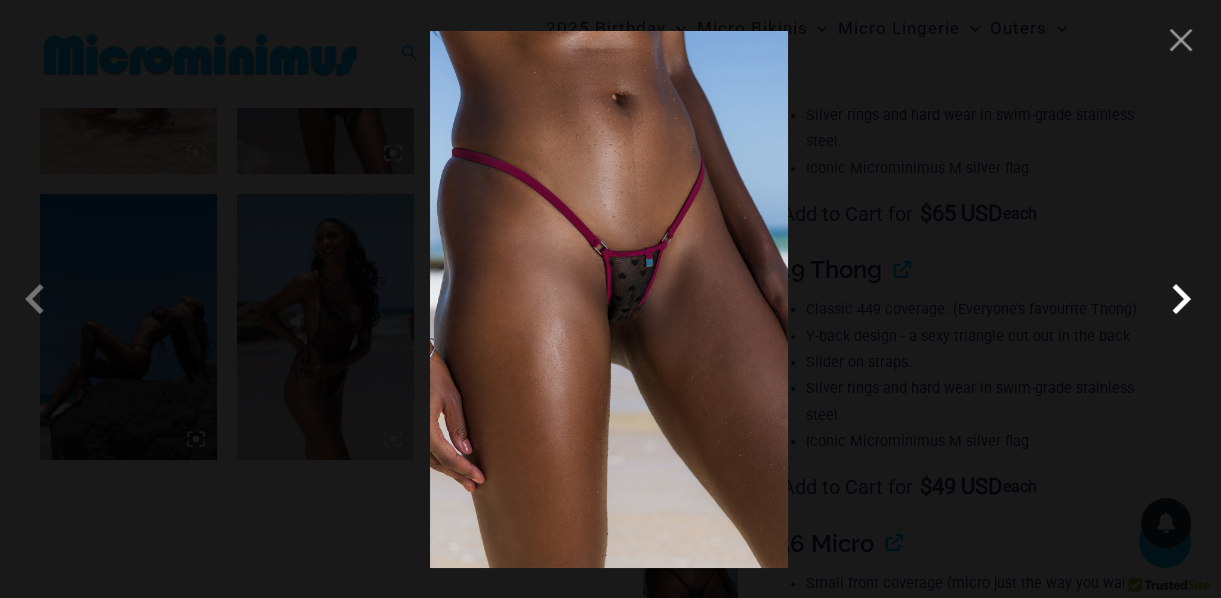 click at bounding box center [1181, 299] 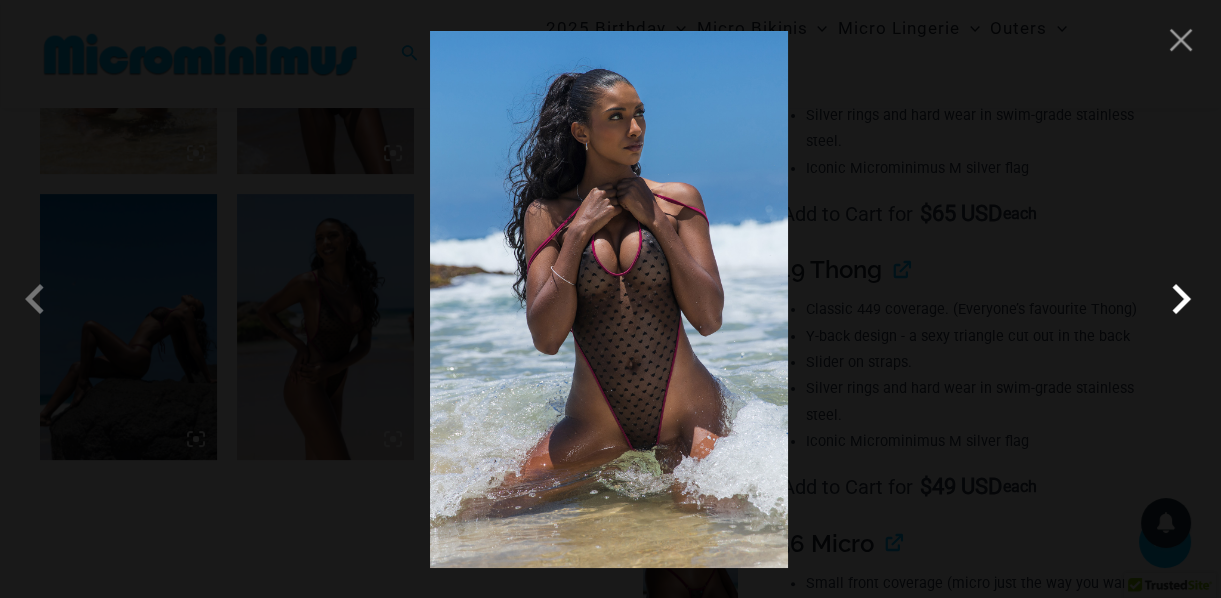 click at bounding box center (1181, 299) 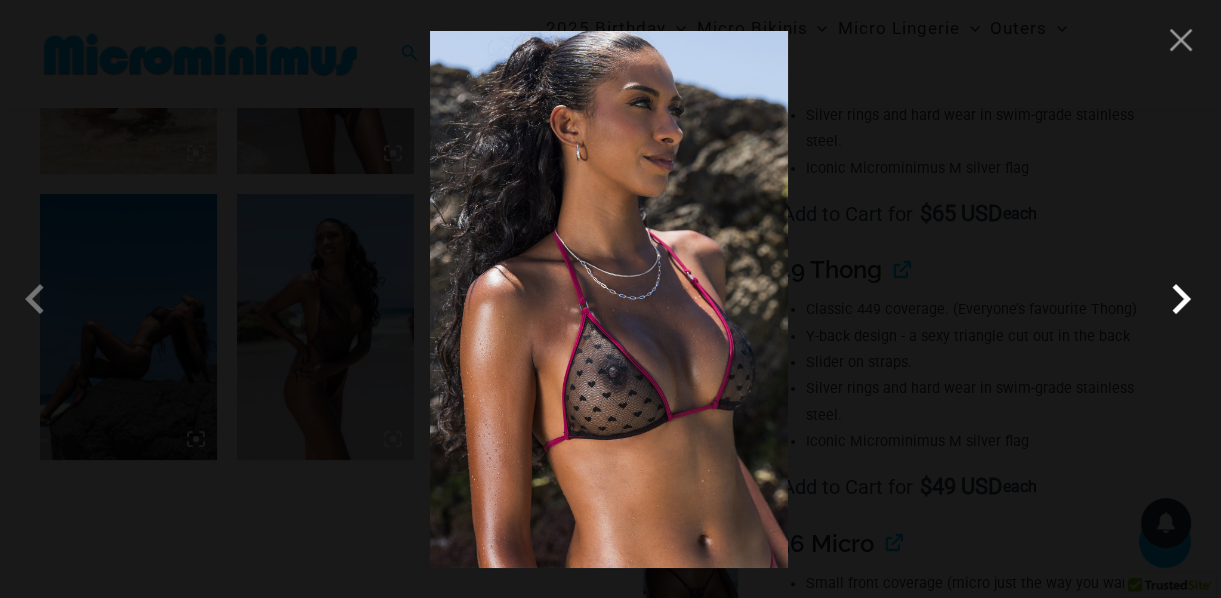 click at bounding box center [1181, 299] 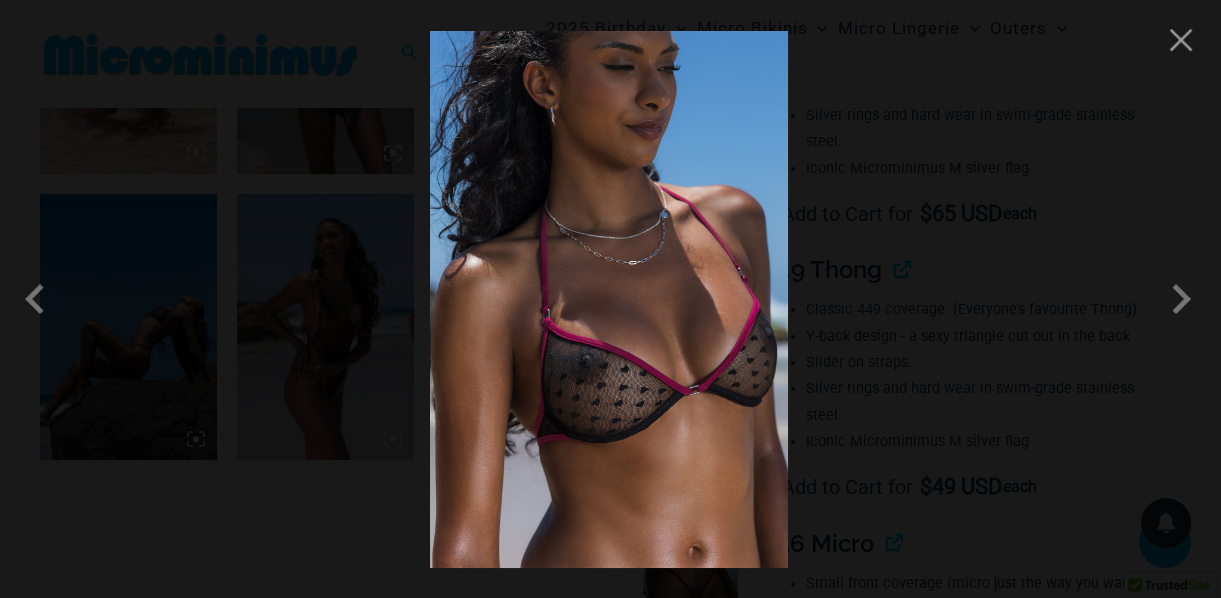 click at bounding box center (610, 299) 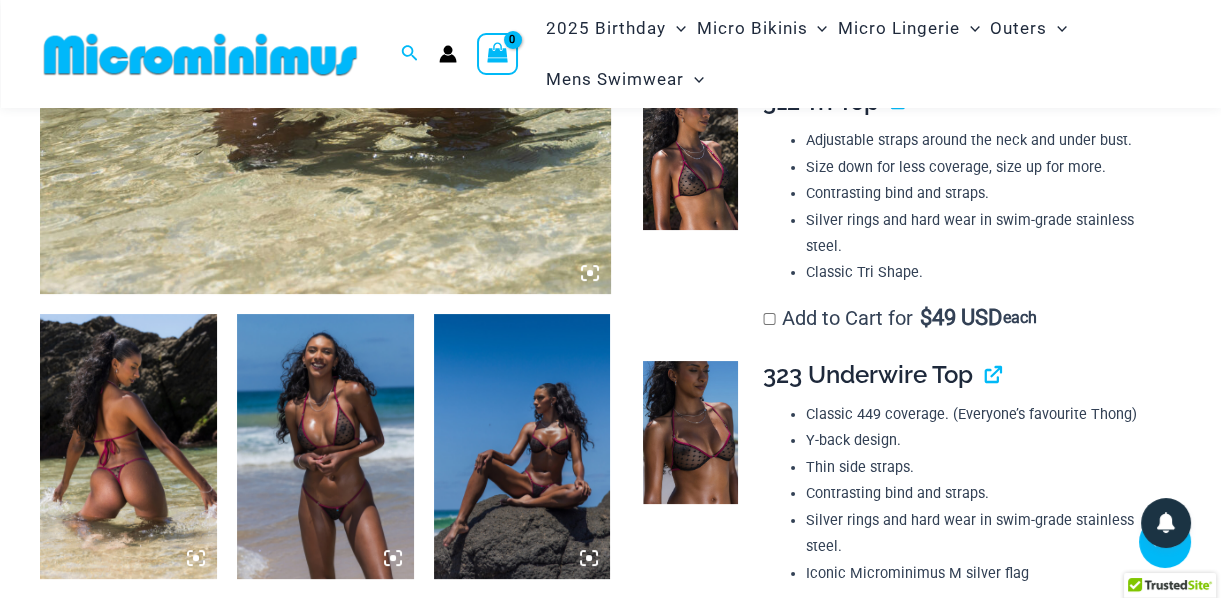 scroll, scrollTop: 707, scrollLeft: 0, axis: vertical 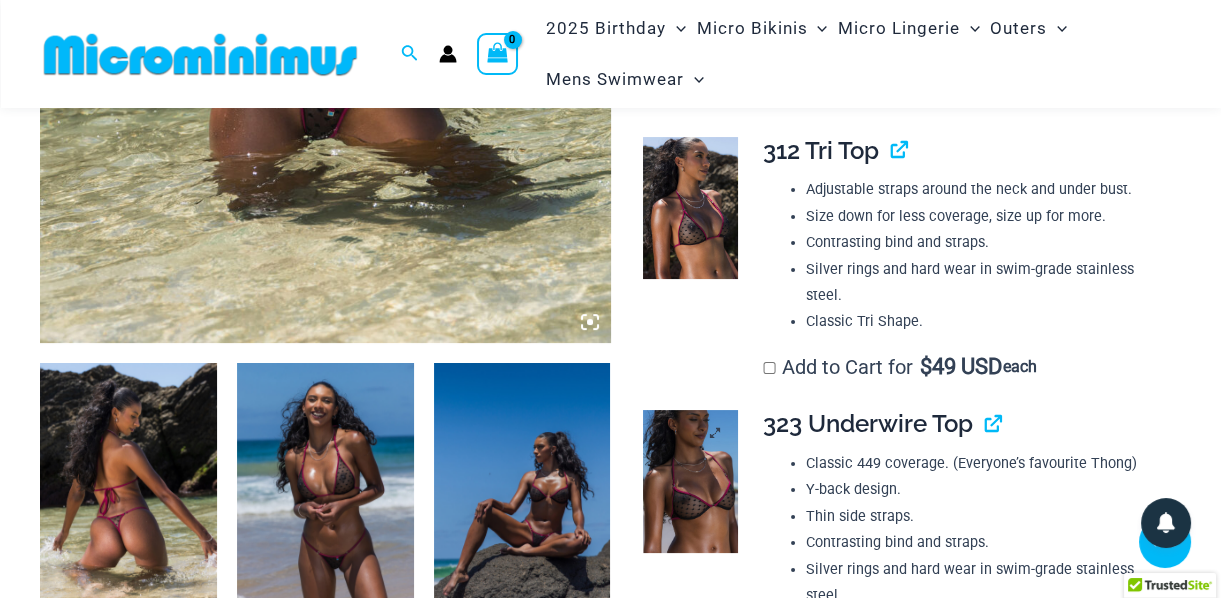 click at bounding box center (690, 481) 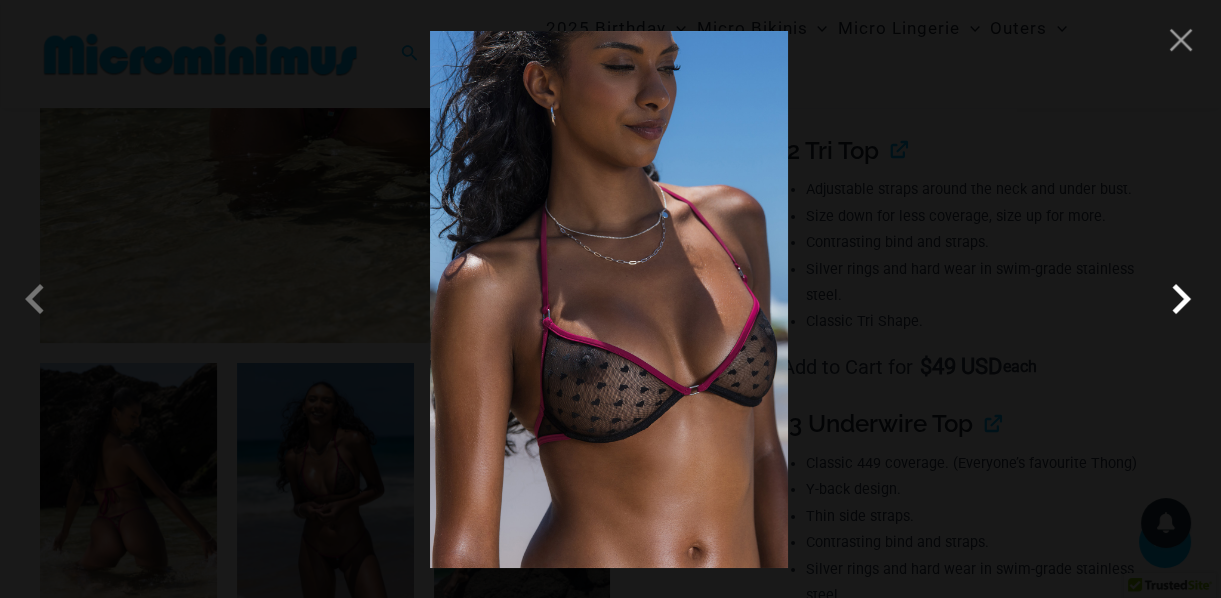 click at bounding box center (1181, 299) 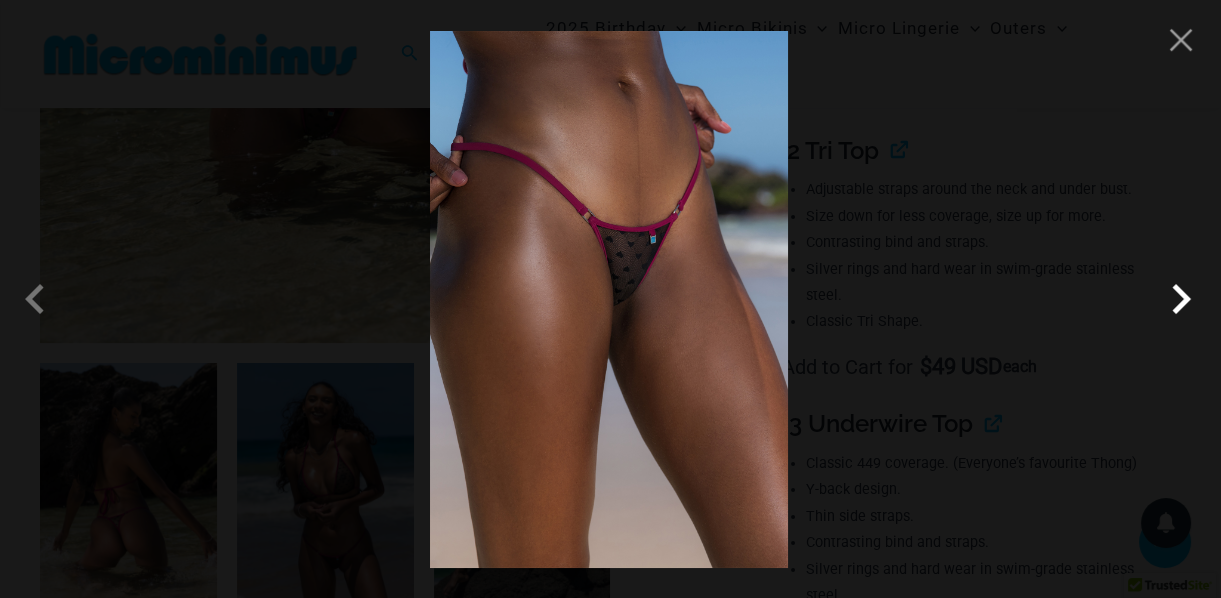 click at bounding box center (1181, 299) 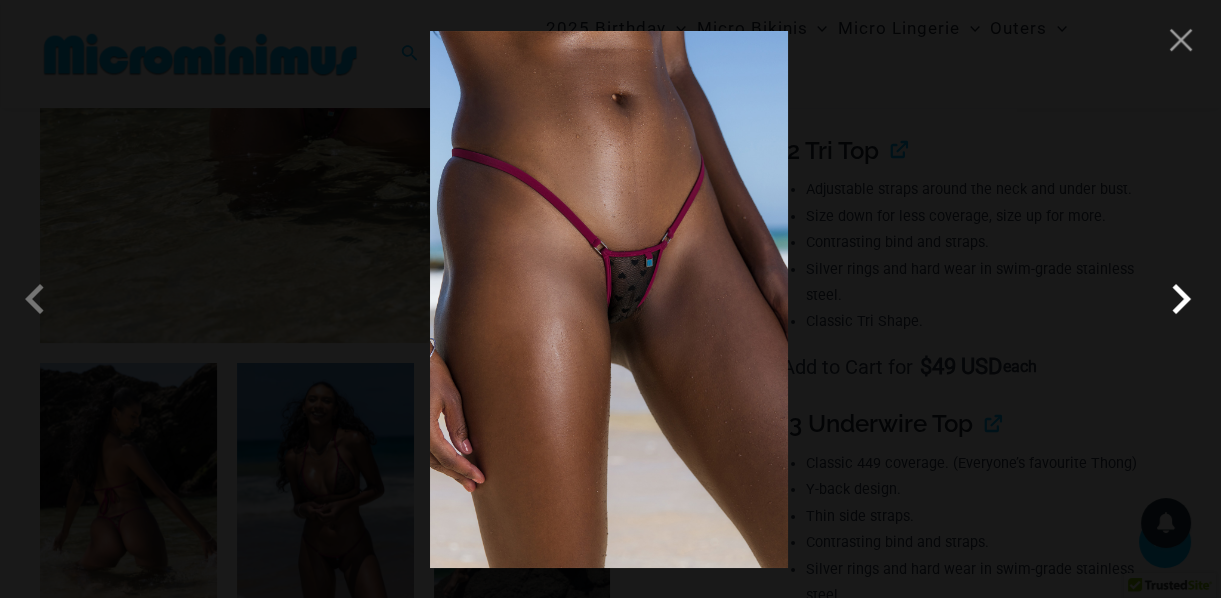 click at bounding box center (1181, 299) 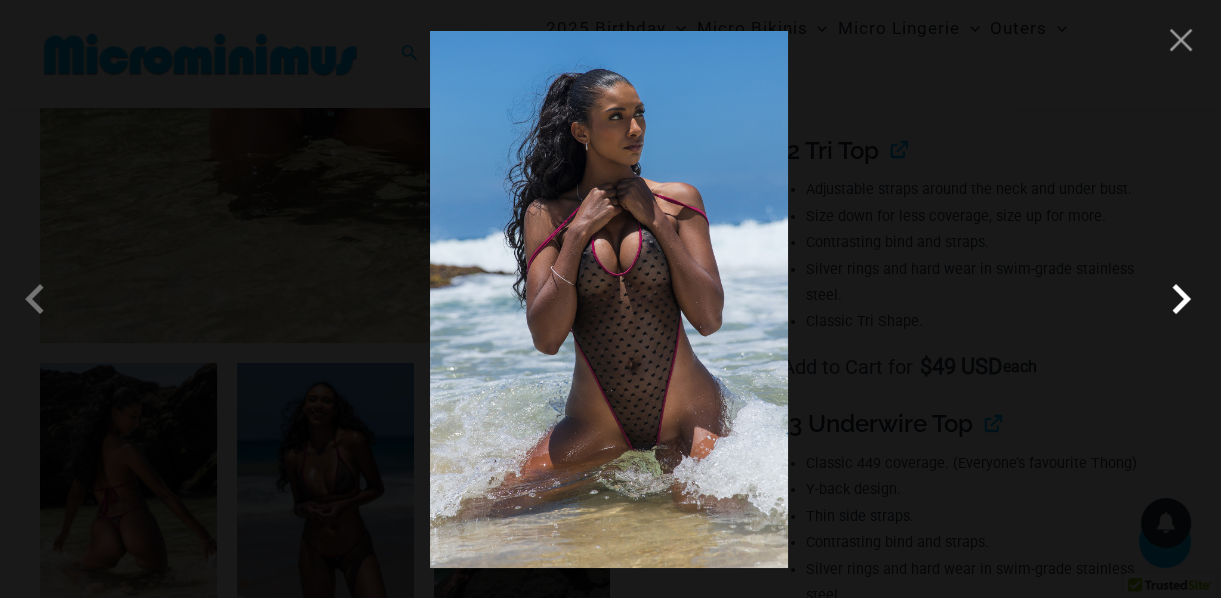 click at bounding box center [1181, 299] 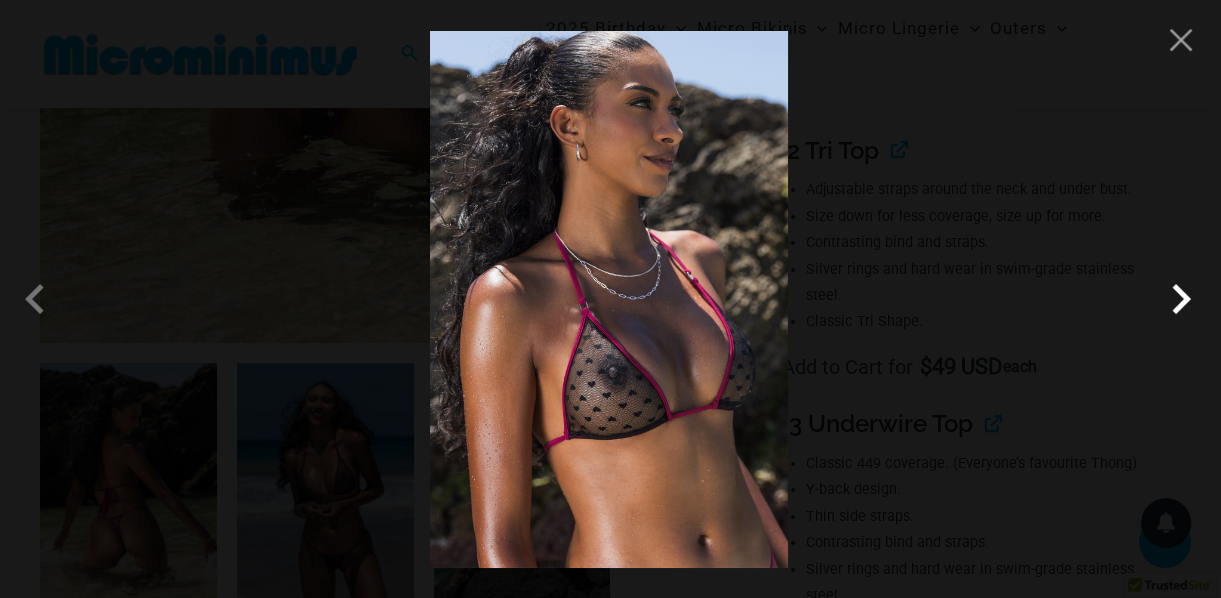 click at bounding box center [1181, 299] 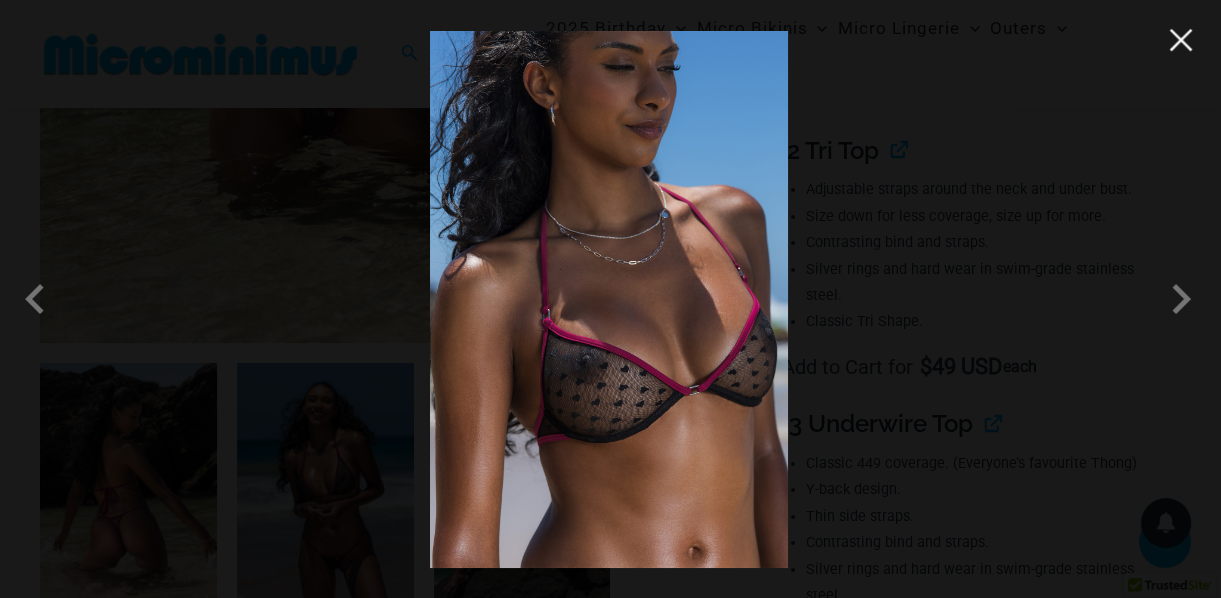 click at bounding box center (1181, 40) 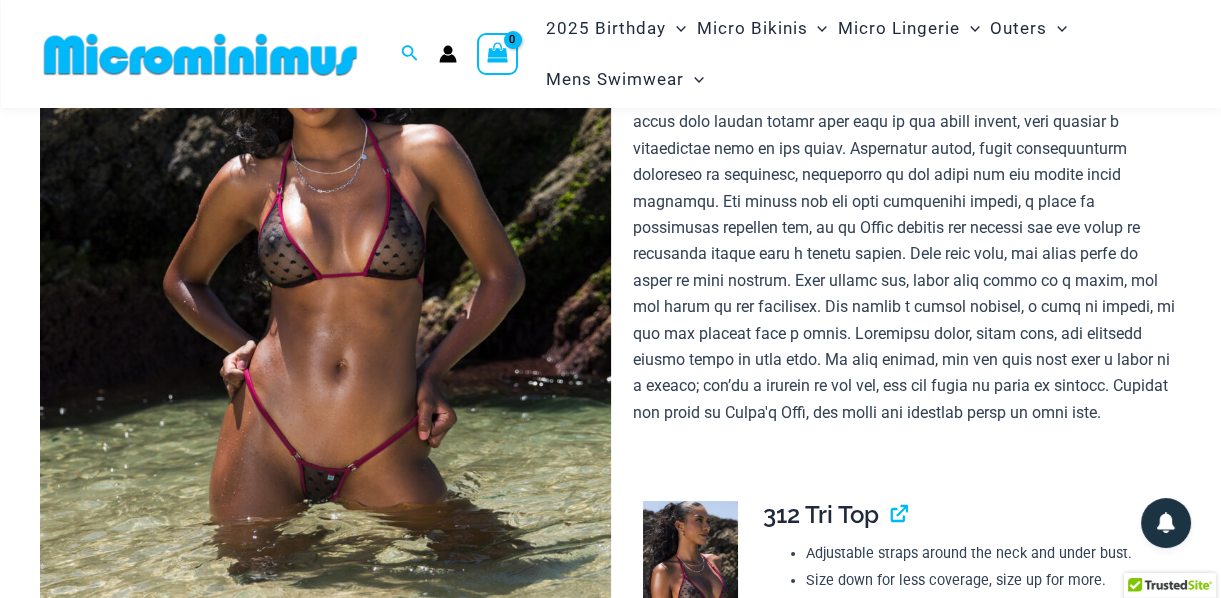 scroll, scrollTop: 0, scrollLeft: 0, axis: both 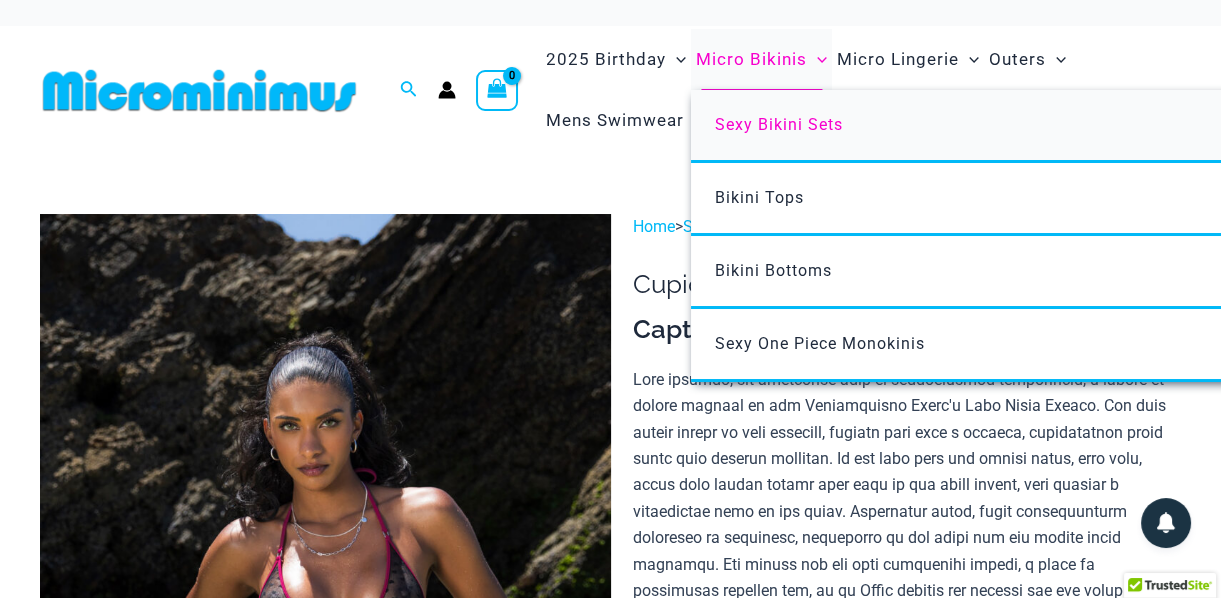 click on "Sexy Bikini Sets" at bounding box center [779, 124] 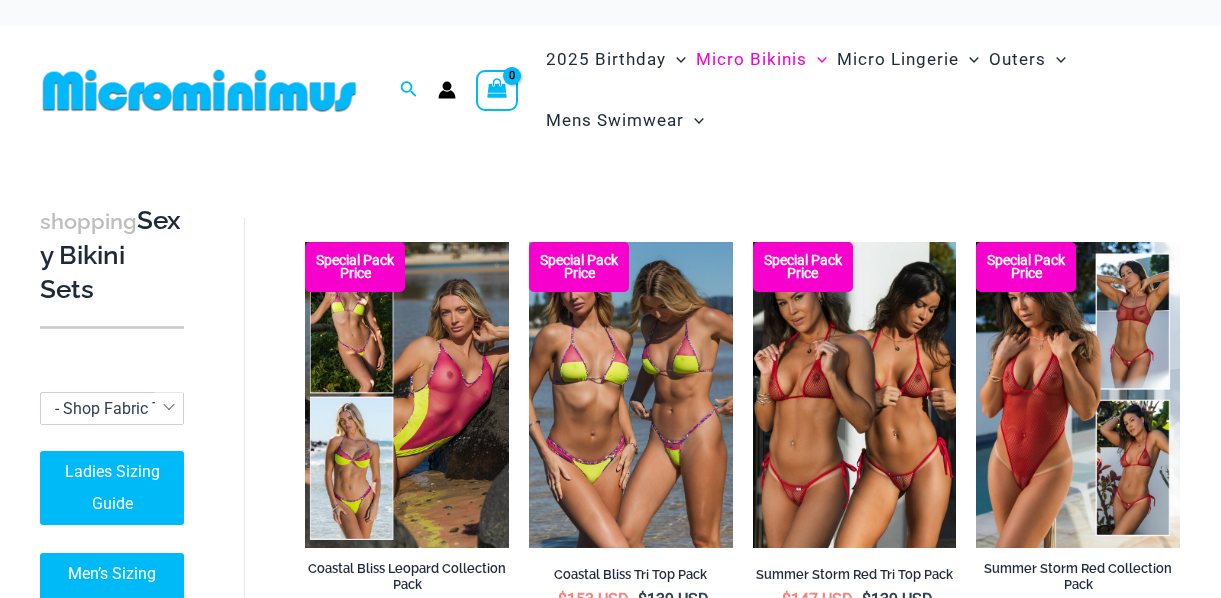 scroll, scrollTop: 0, scrollLeft: 0, axis: both 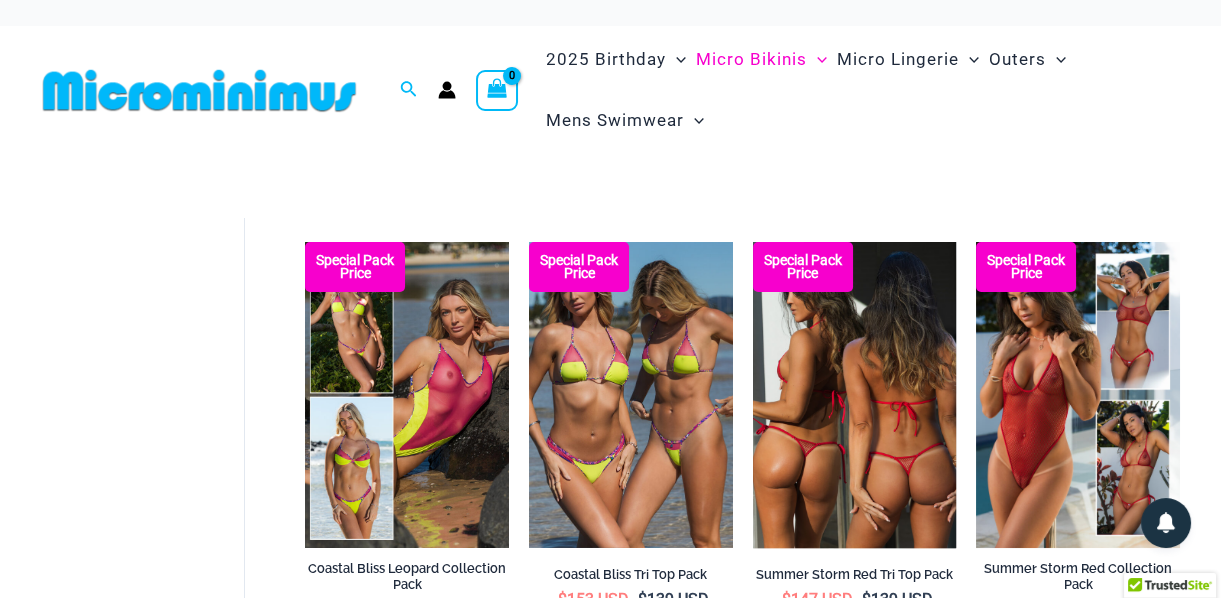 click at bounding box center (855, 394) 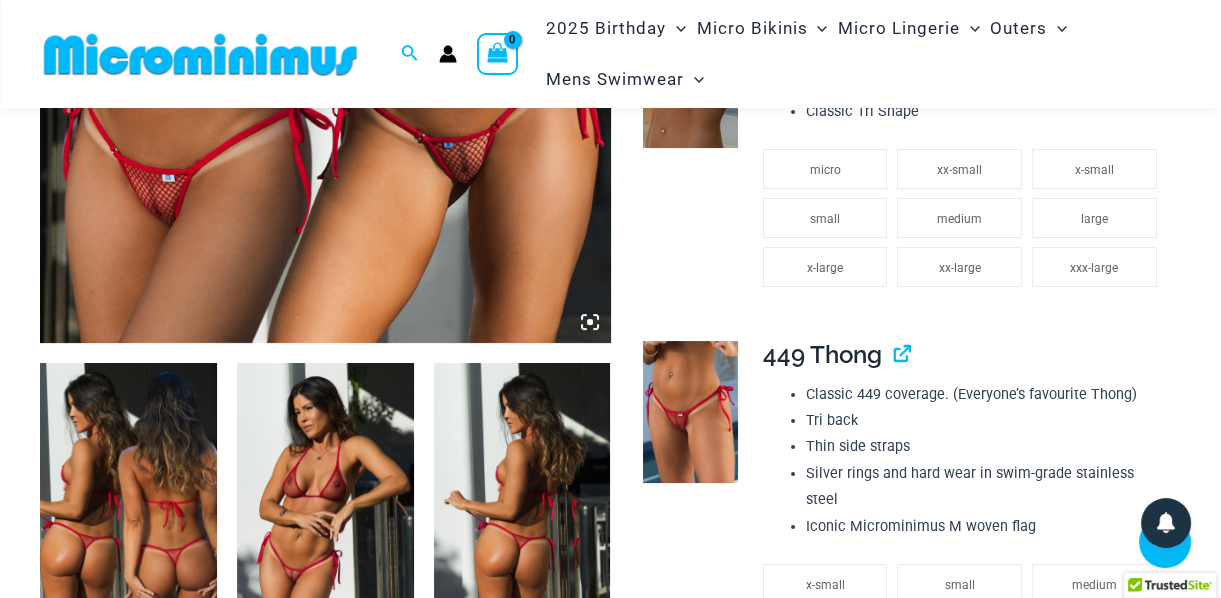 scroll, scrollTop: 727, scrollLeft: 0, axis: vertical 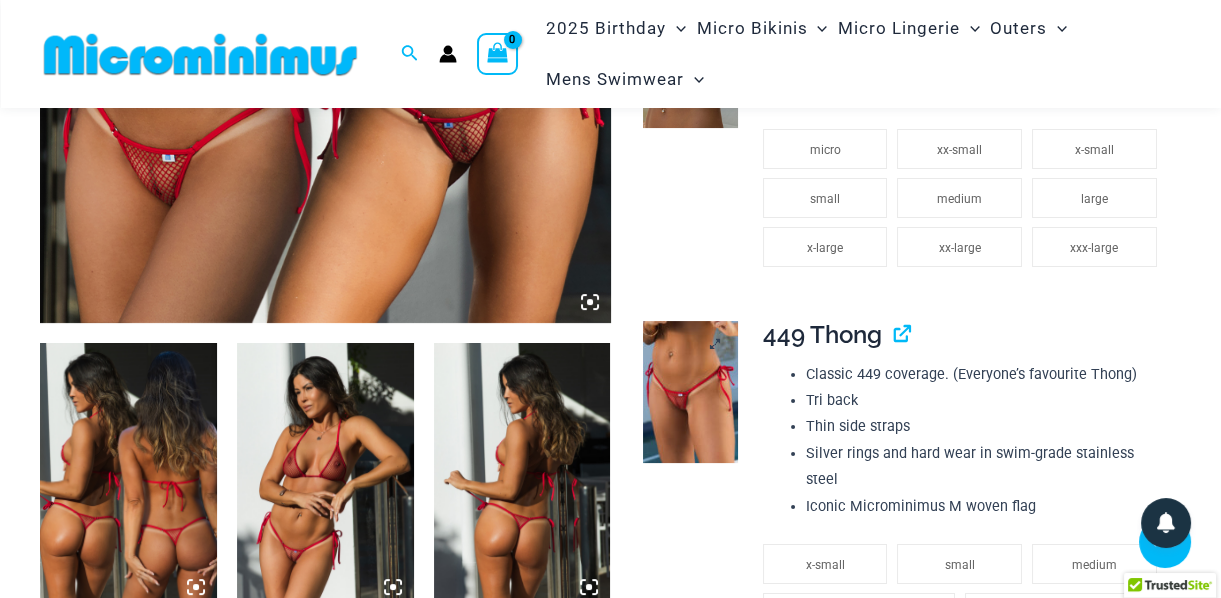 click at bounding box center (690, 392) 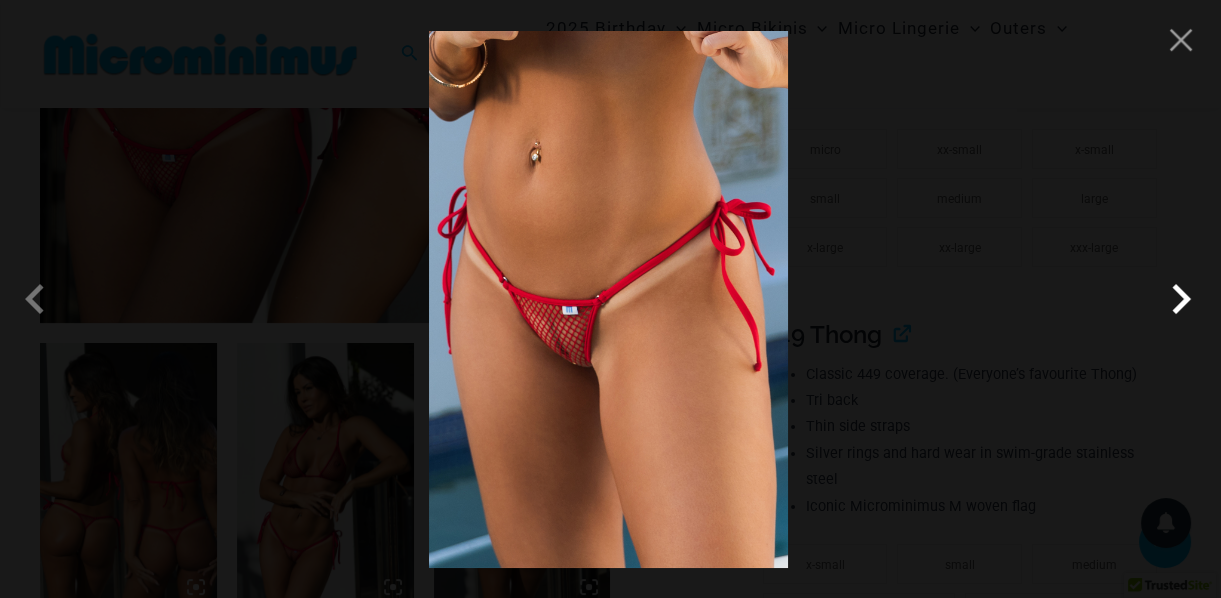 click at bounding box center (1181, 299) 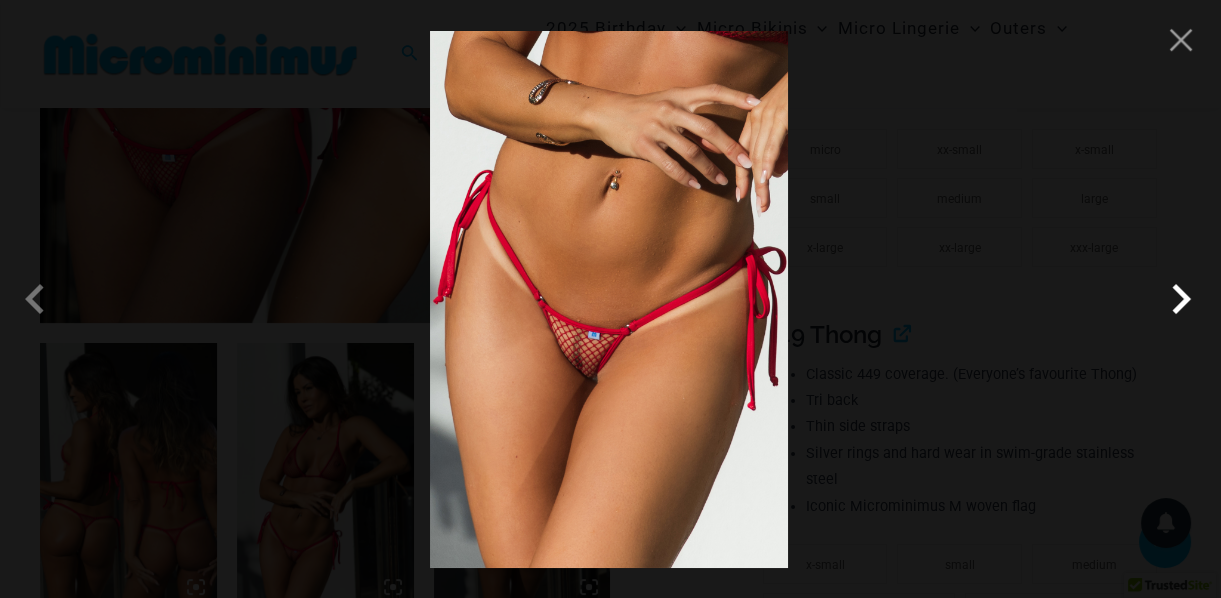 click at bounding box center [1181, 299] 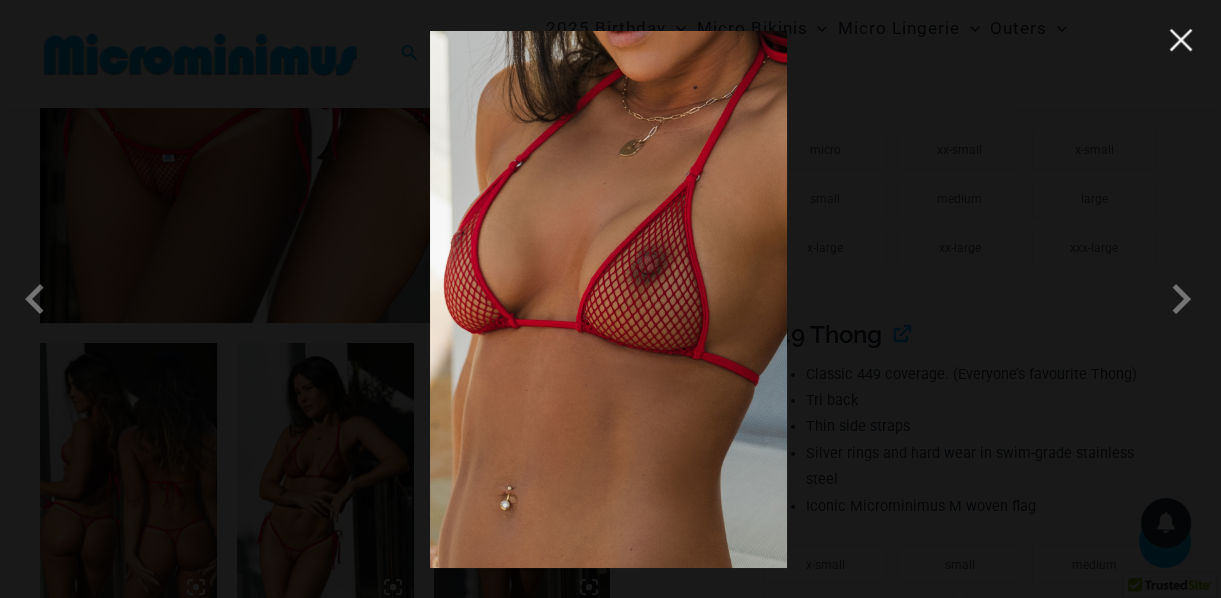 click at bounding box center [1181, 40] 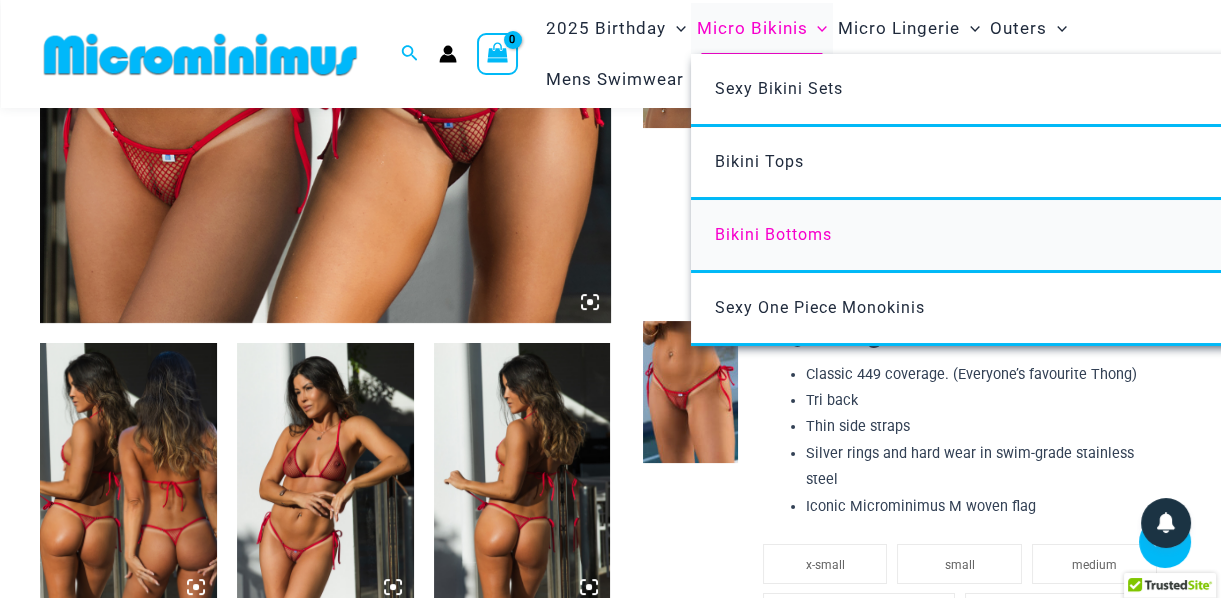 click on "Bikini Bottoms" at bounding box center [773, 234] 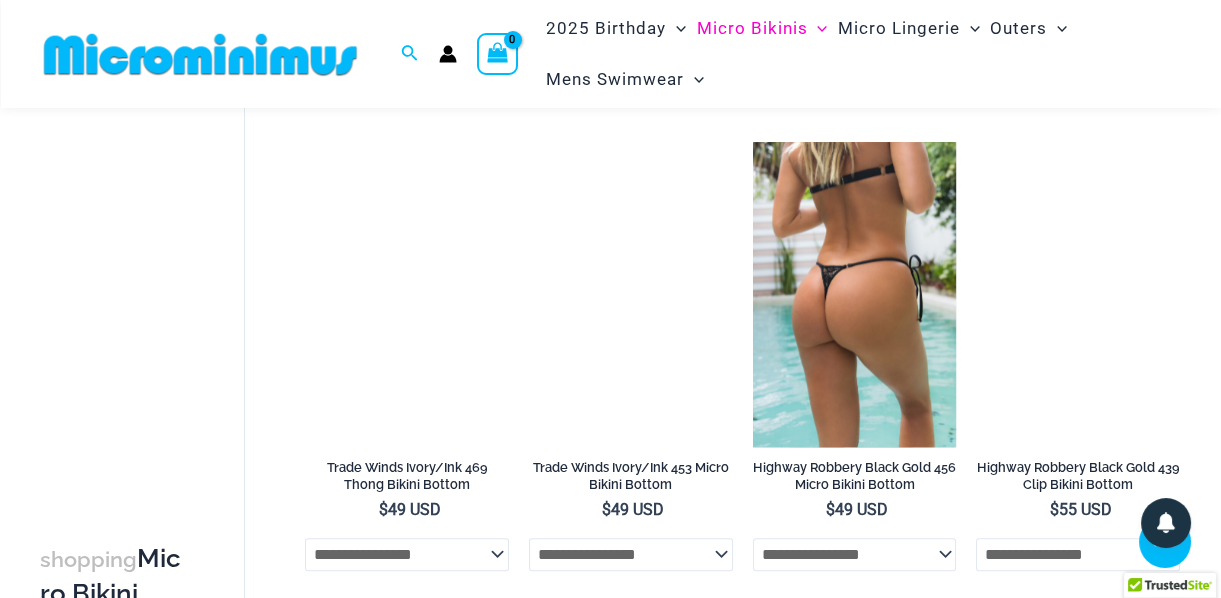 scroll, scrollTop: 1980, scrollLeft: 0, axis: vertical 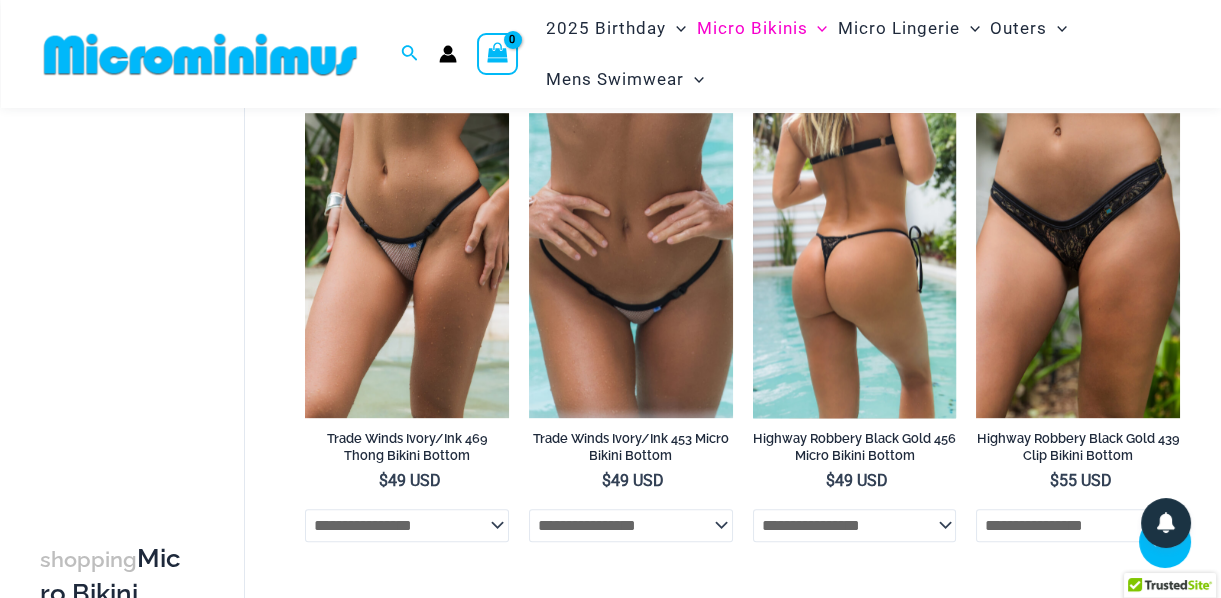 click at bounding box center (855, 265) 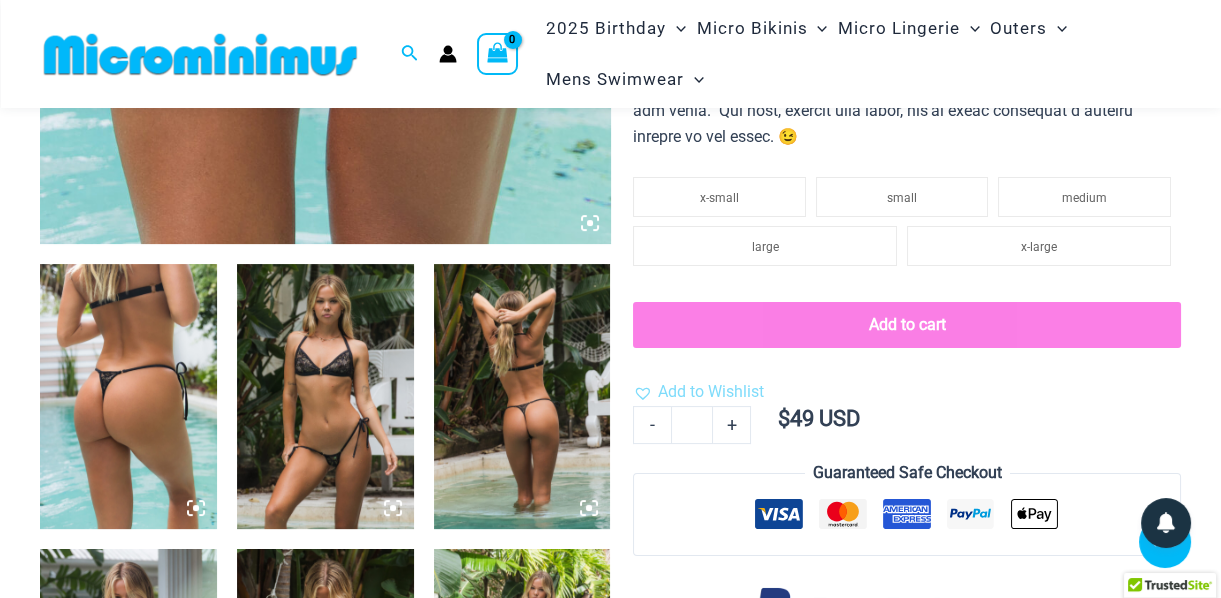 scroll, scrollTop: 818, scrollLeft: 0, axis: vertical 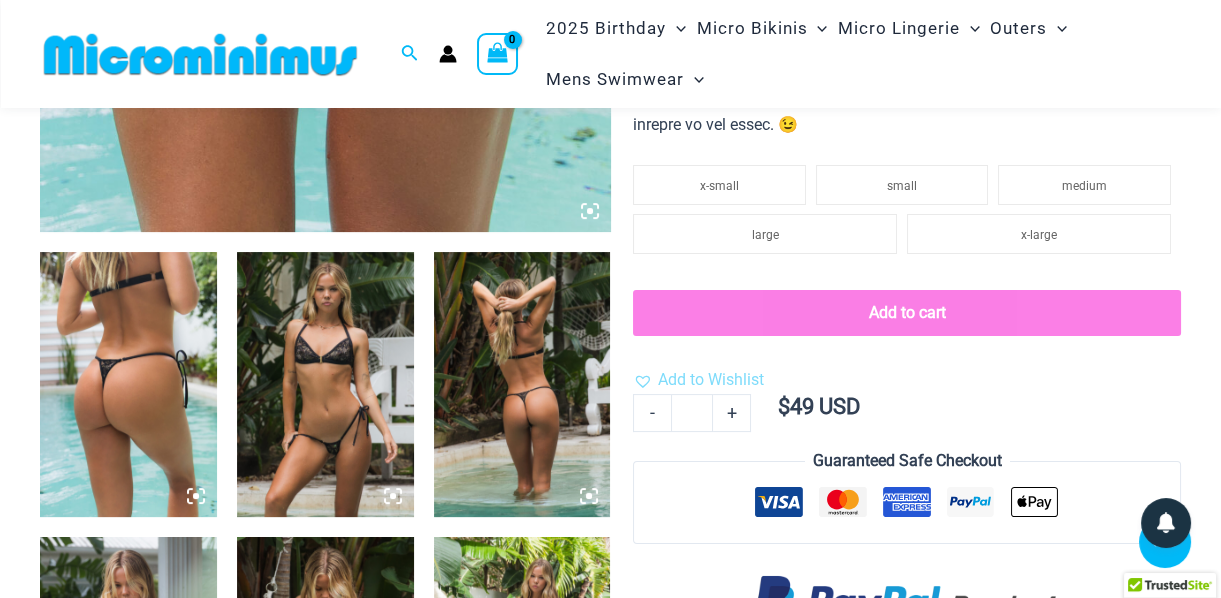 click at bounding box center [325, 384] 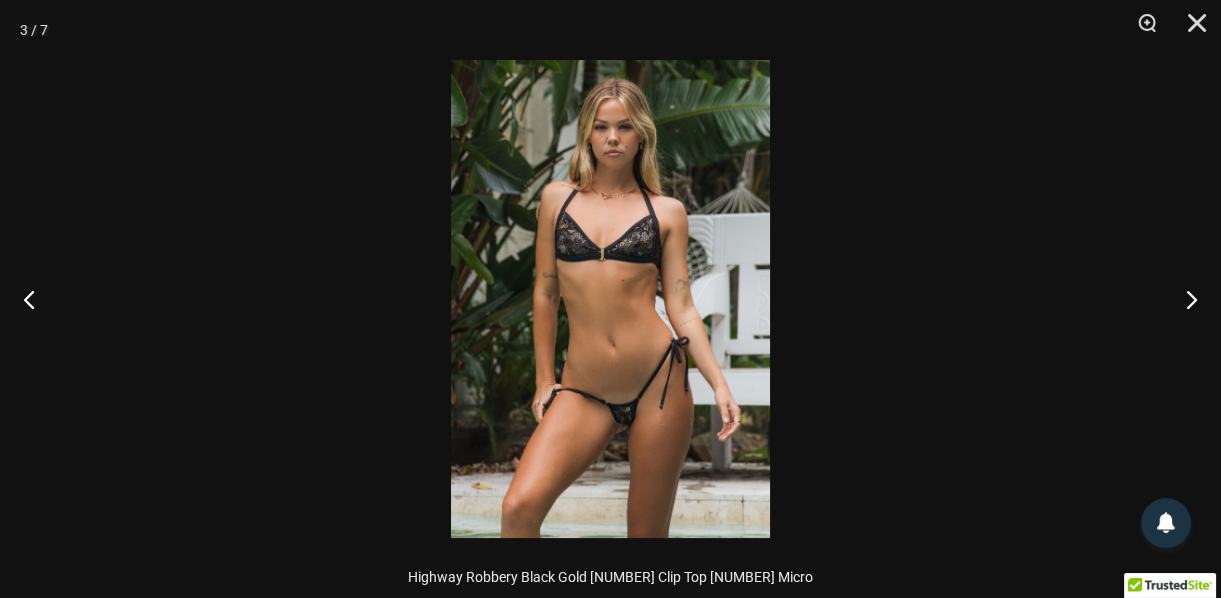 click at bounding box center (610, 299) 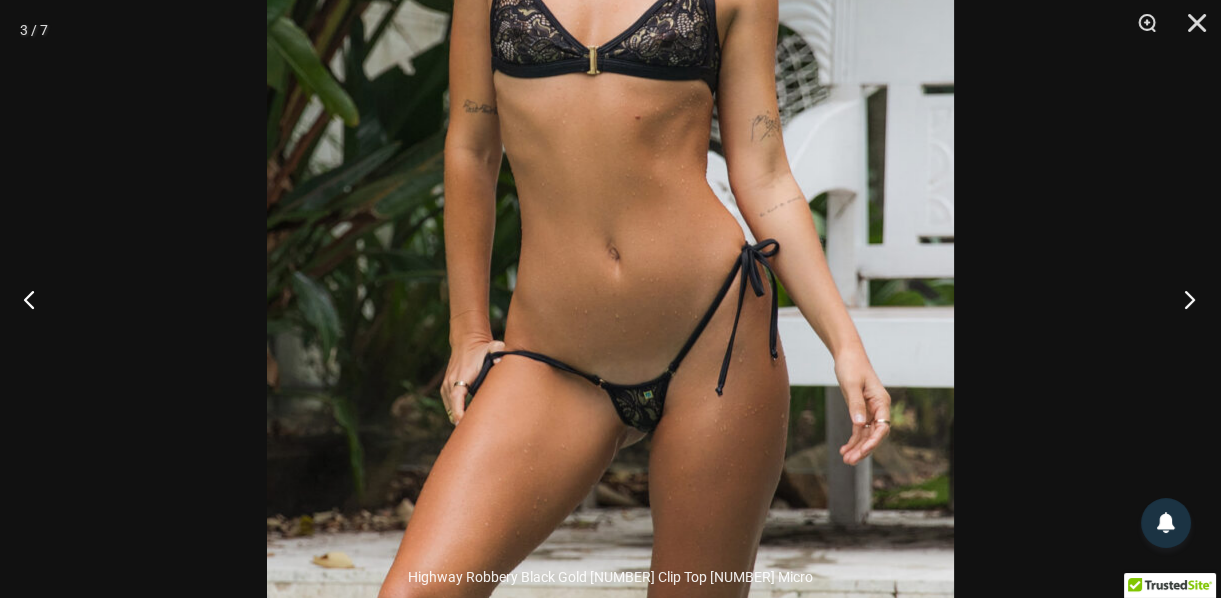 click at bounding box center (1183, 299) 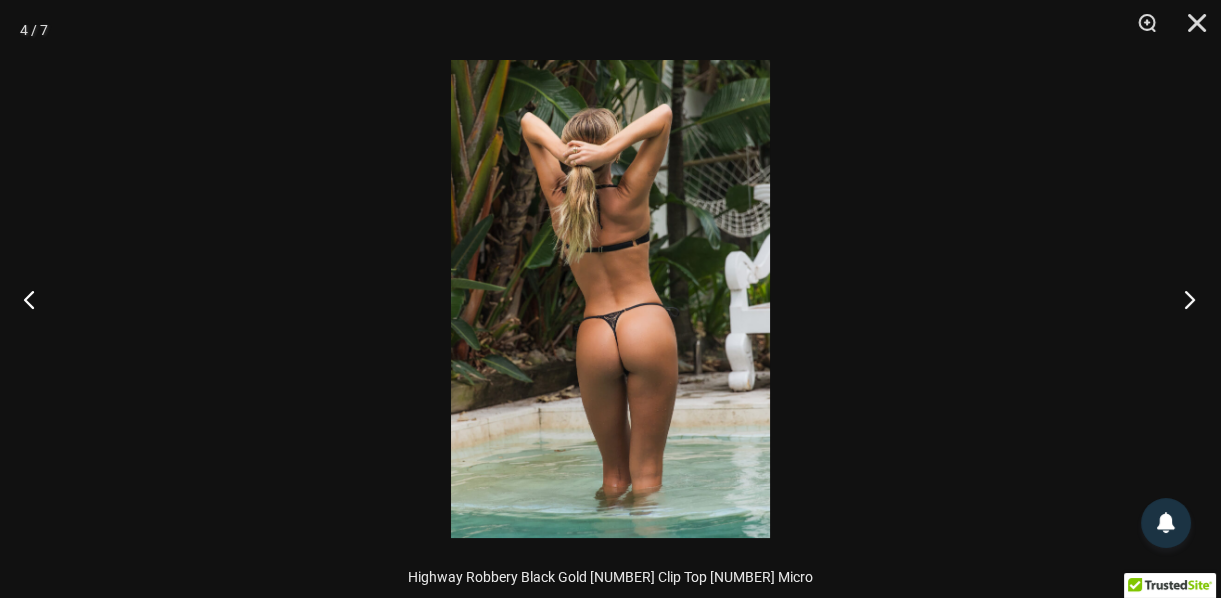 click at bounding box center [1183, 299] 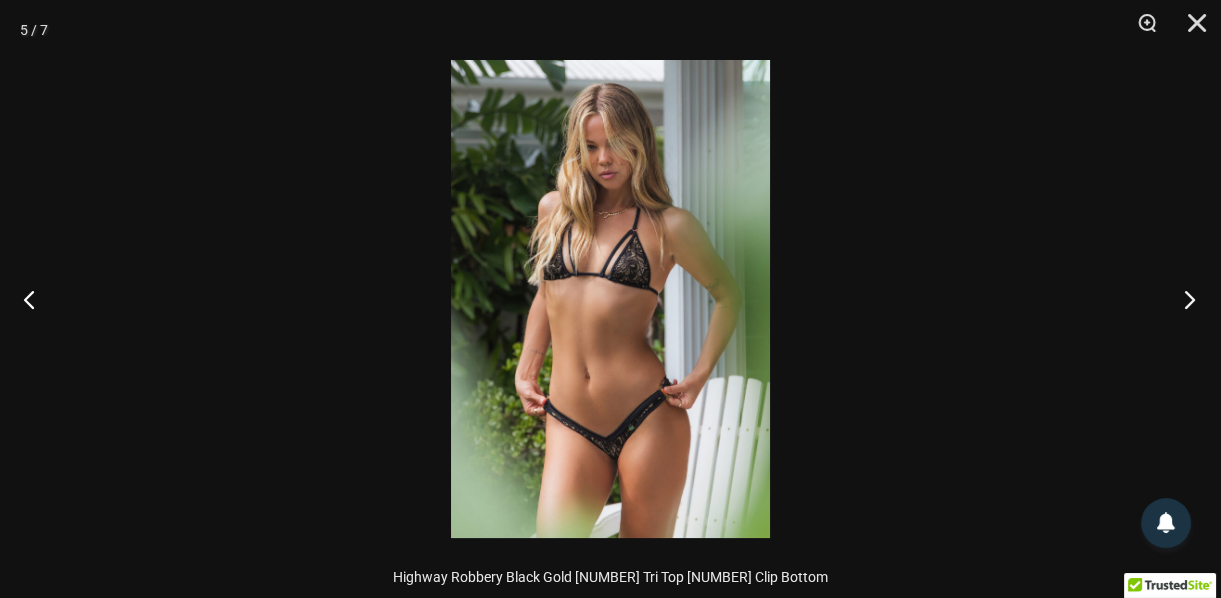 click at bounding box center [1183, 299] 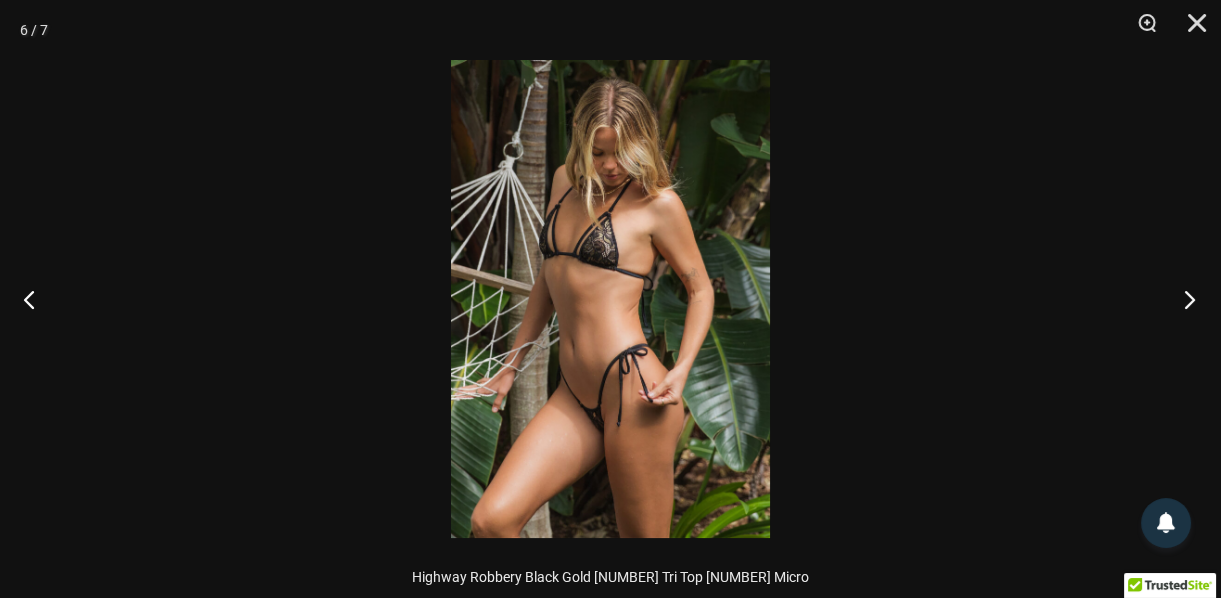 click at bounding box center (1183, 299) 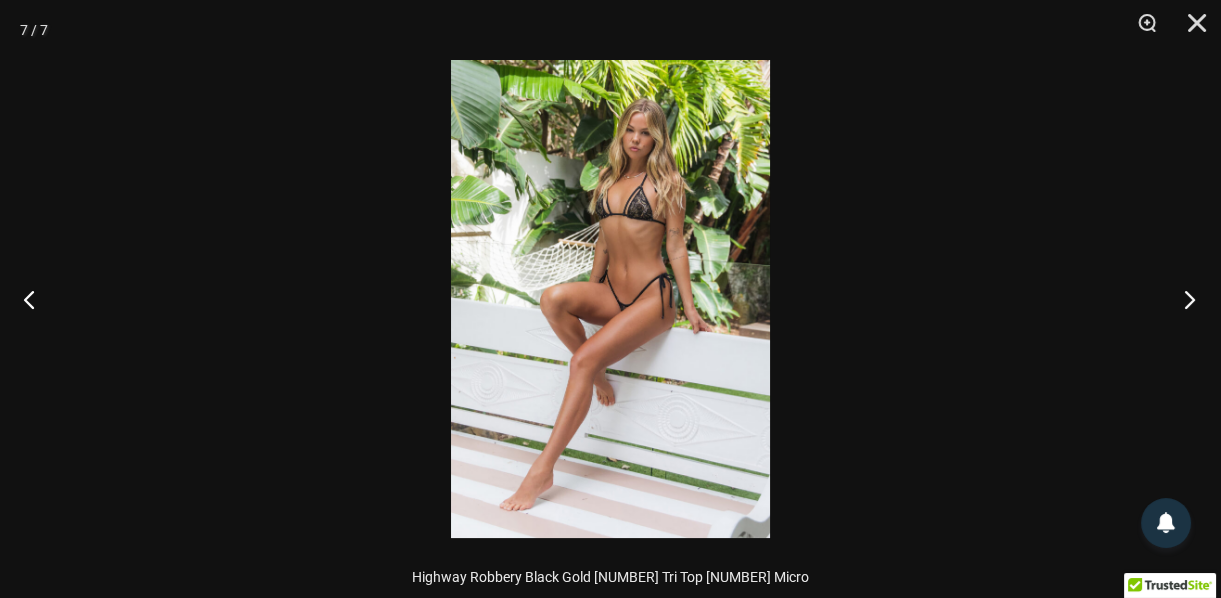 click at bounding box center (1183, 299) 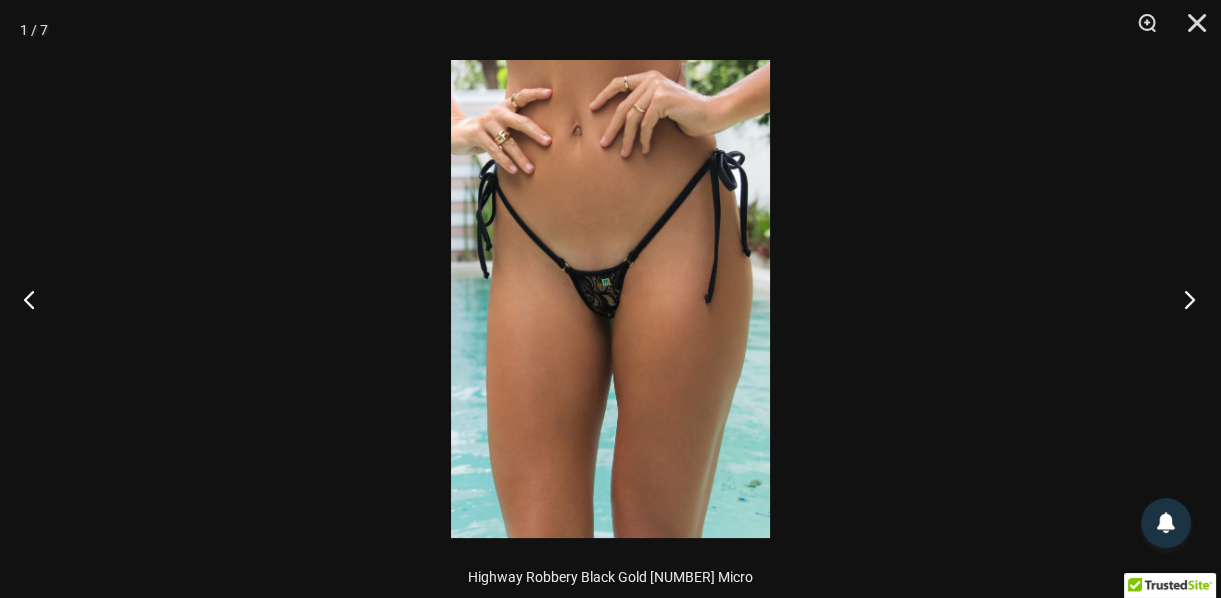 click at bounding box center [1183, 299] 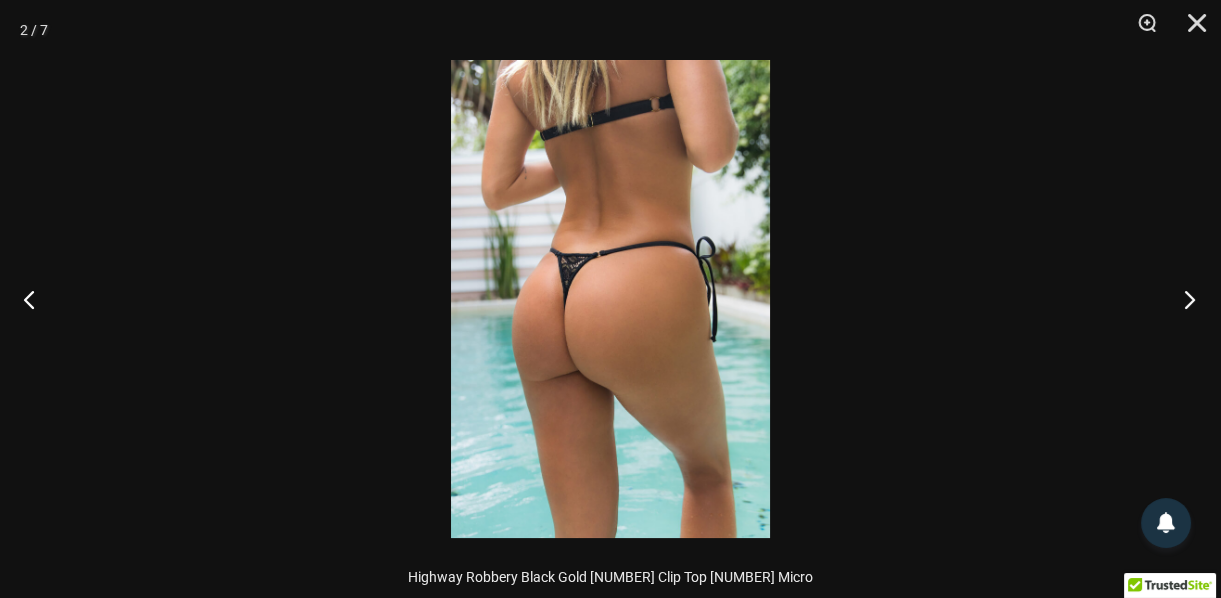 click at bounding box center [1183, 299] 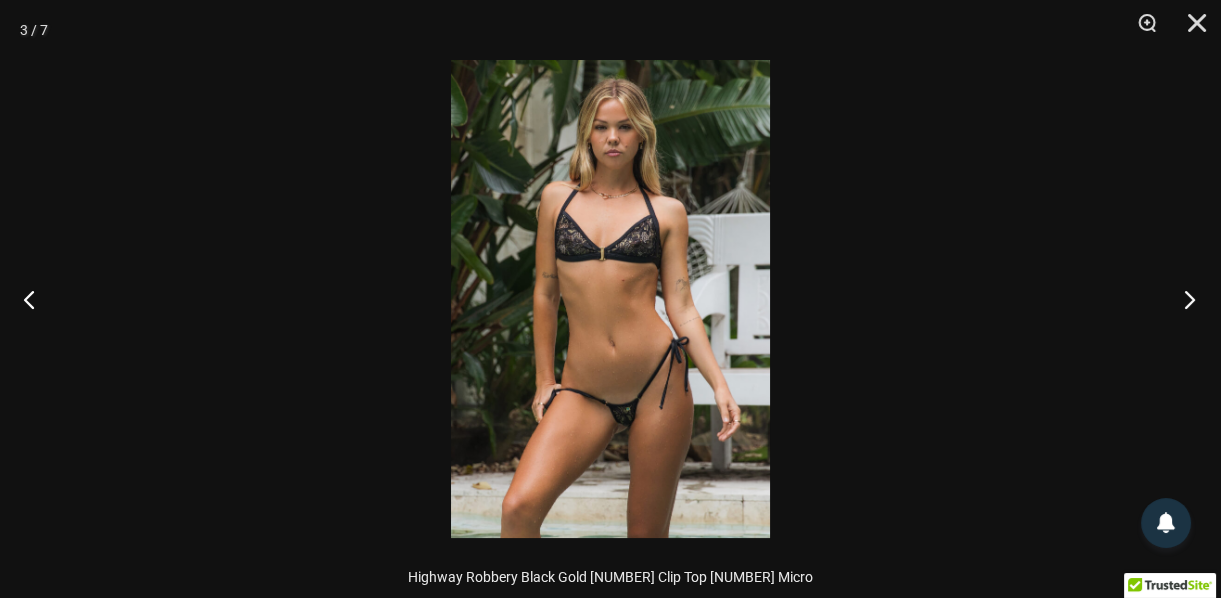 click at bounding box center (1183, 299) 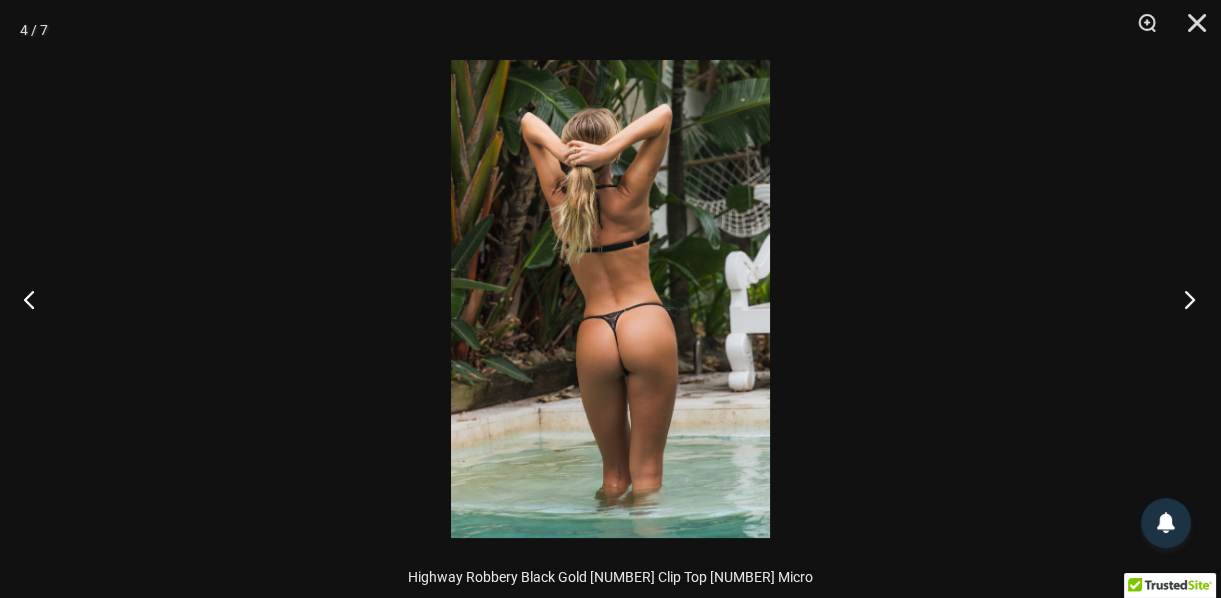 click at bounding box center [1183, 299] 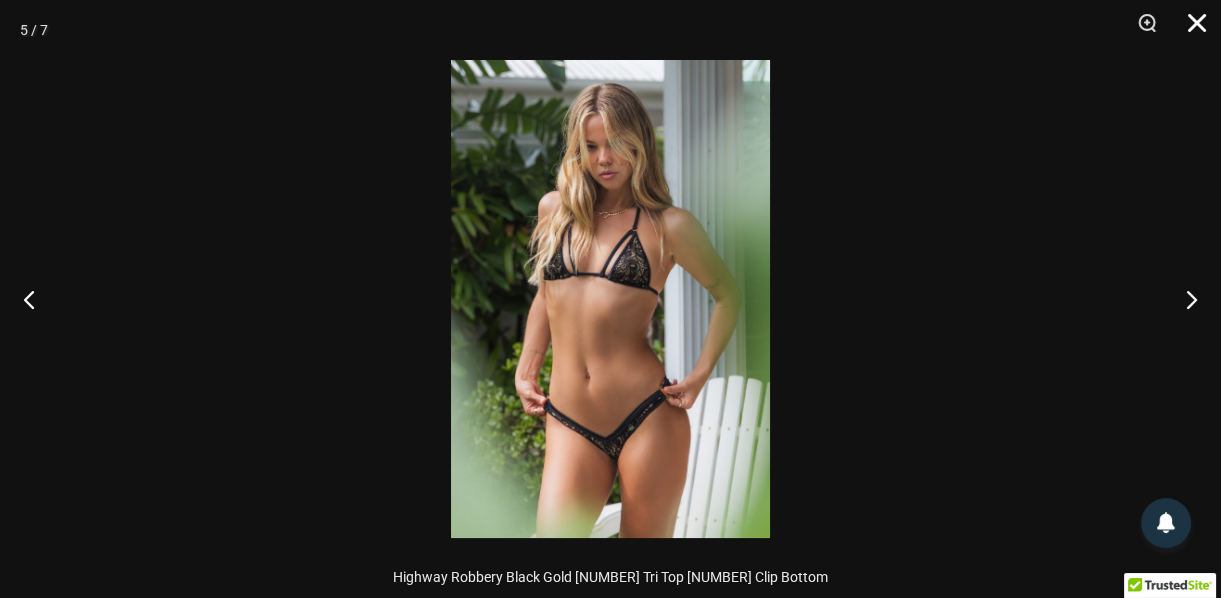 click at bounding box center [1190, 30] 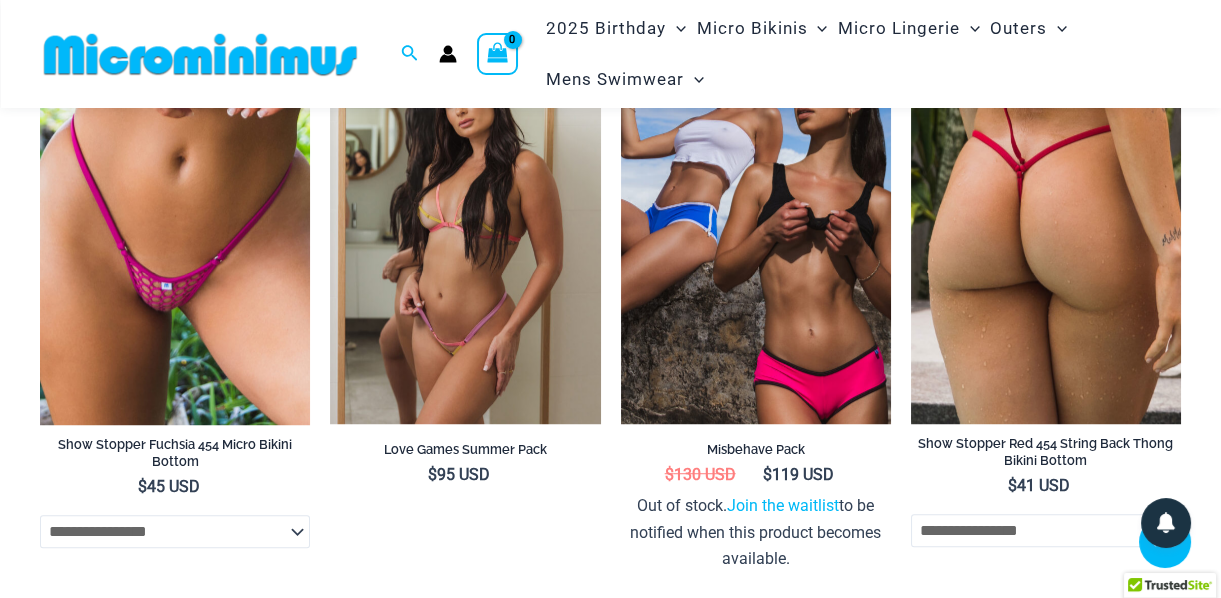 scroll, scrollTop: 2454, scrollLeft: 0, axis: vertical 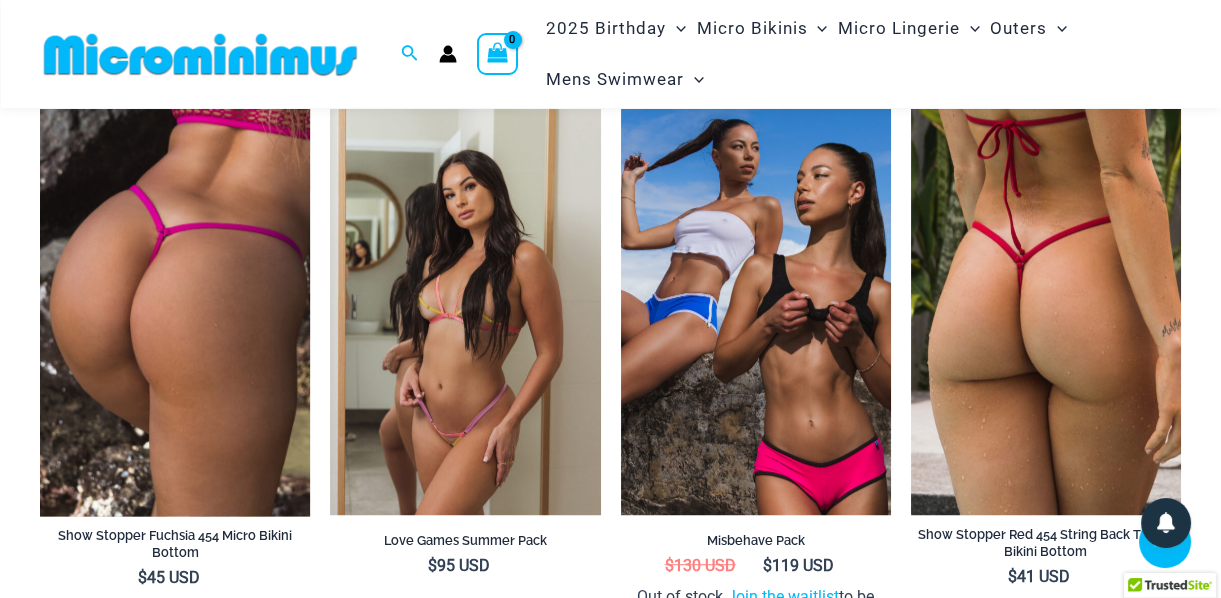 click at bounding box center [175, 312] 